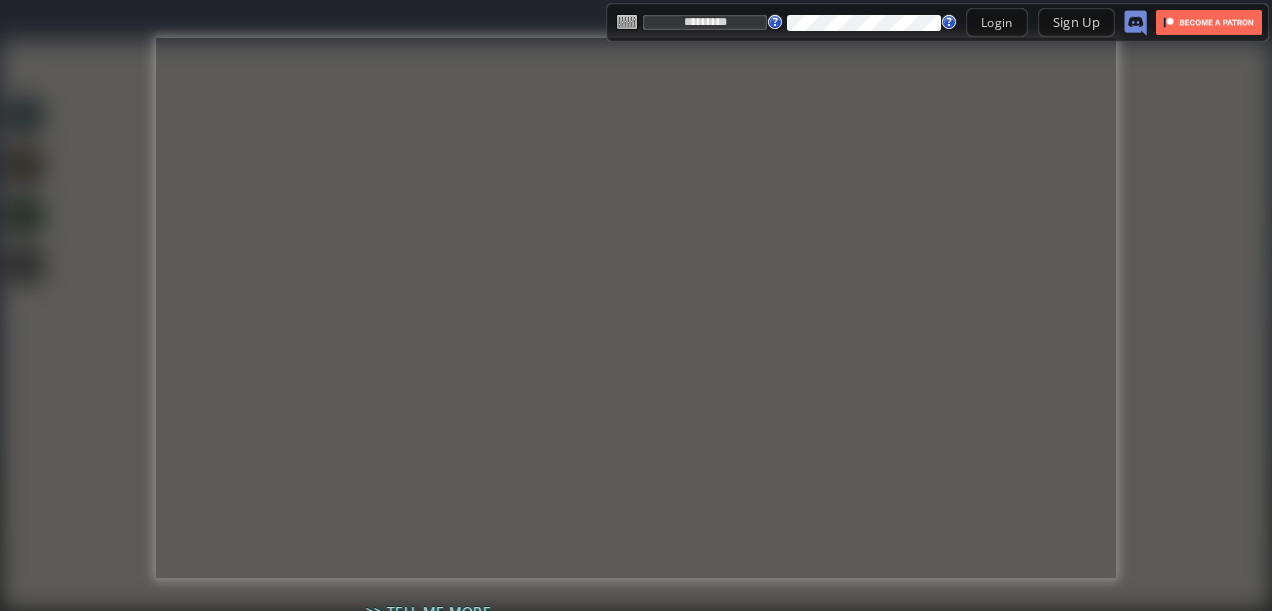 drag, startPoint x: 0, startPoint y: 0, endPoint x: 985, endPoint y: 6, distance: 985.01825 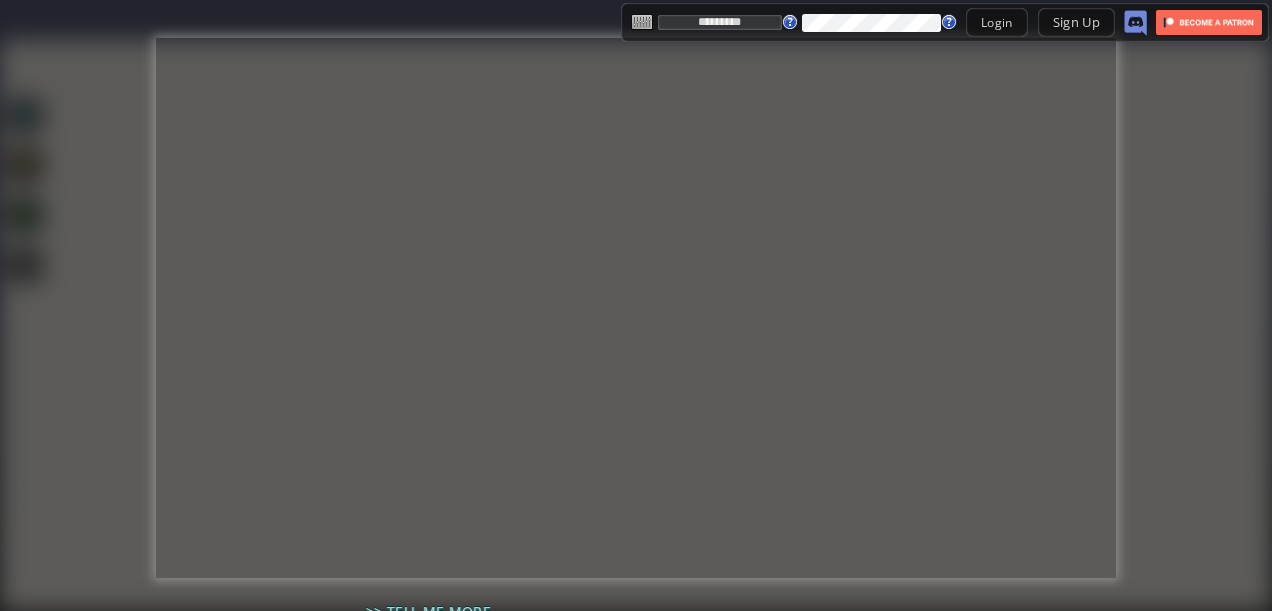 scroll, scrollTop: 0, scrollLeft: 0, axis: both 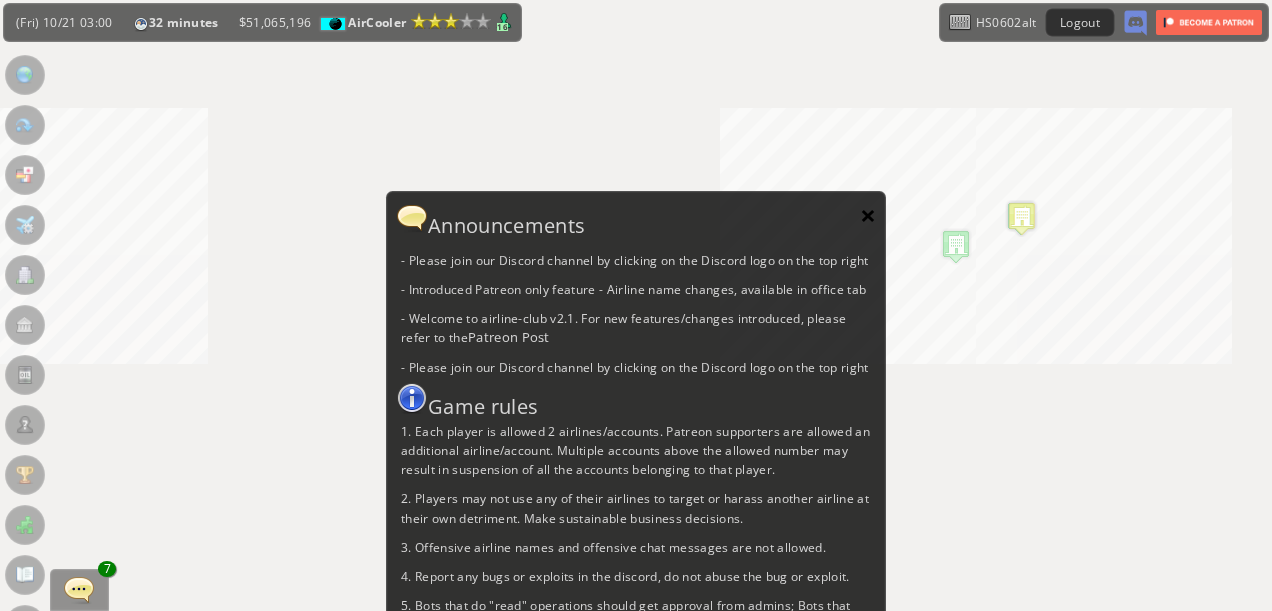 click on "×" at bounding box center [868, 215] 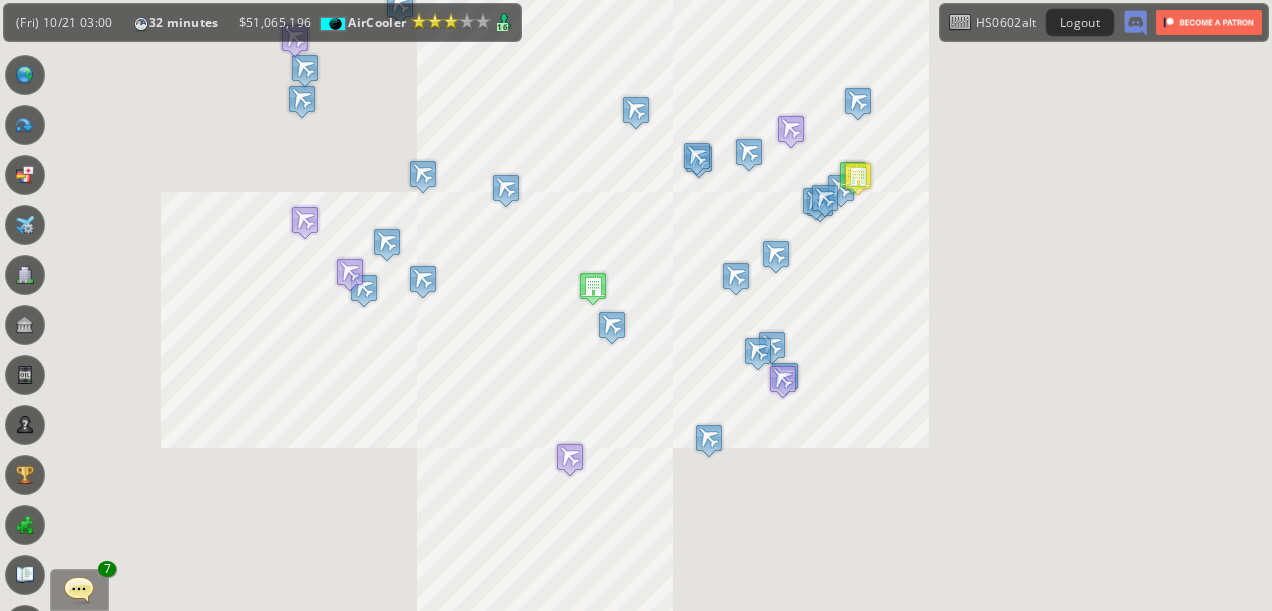 click on "To navigate, press the arrow keys." at bounding box center (636, 305) 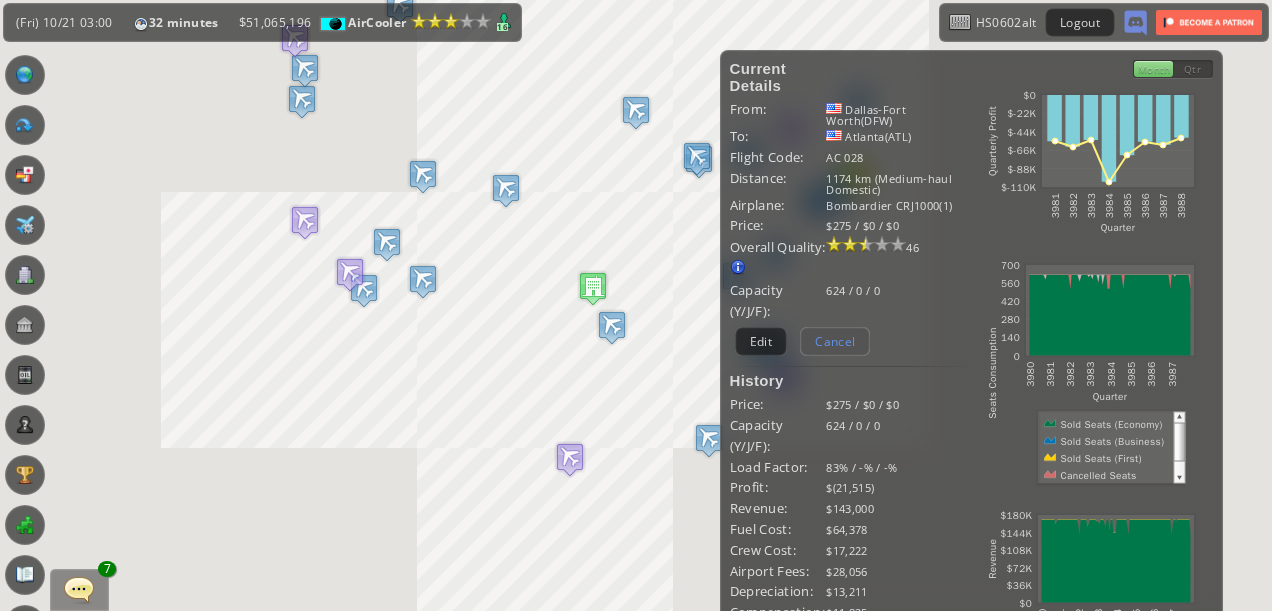 click on "Cancel" at bounding box center (835, 341) 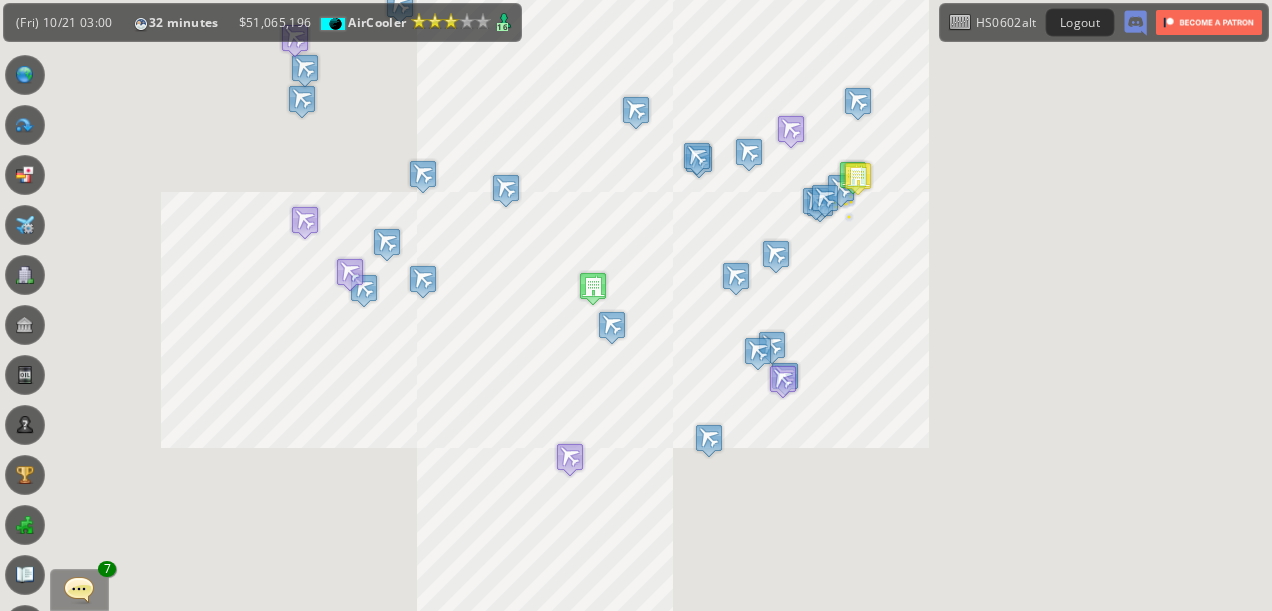 click at bounding box center (25, 125) 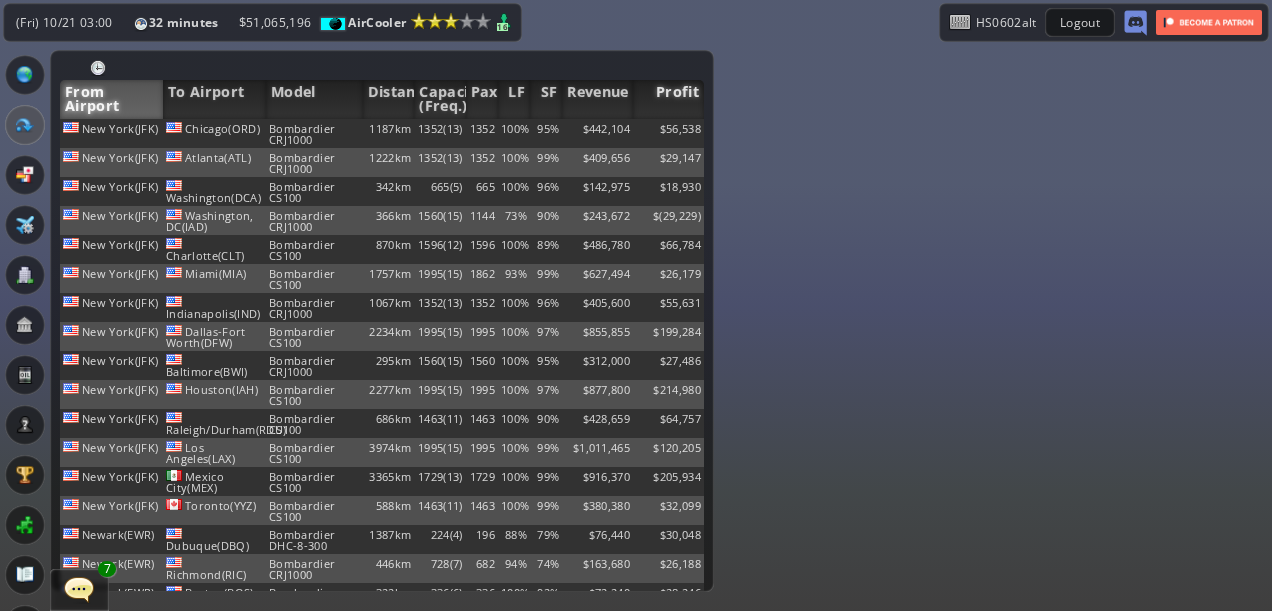 click on "Profit" at bounding box center [668, 99] 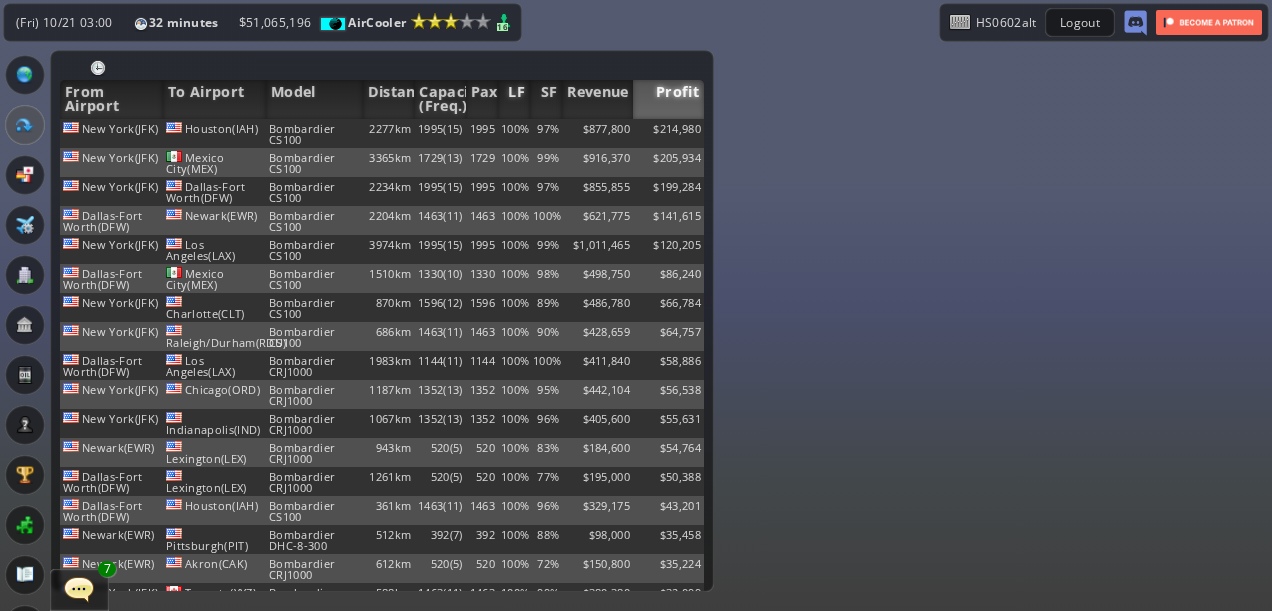 click on "LF" at bounding box center [514, 99] 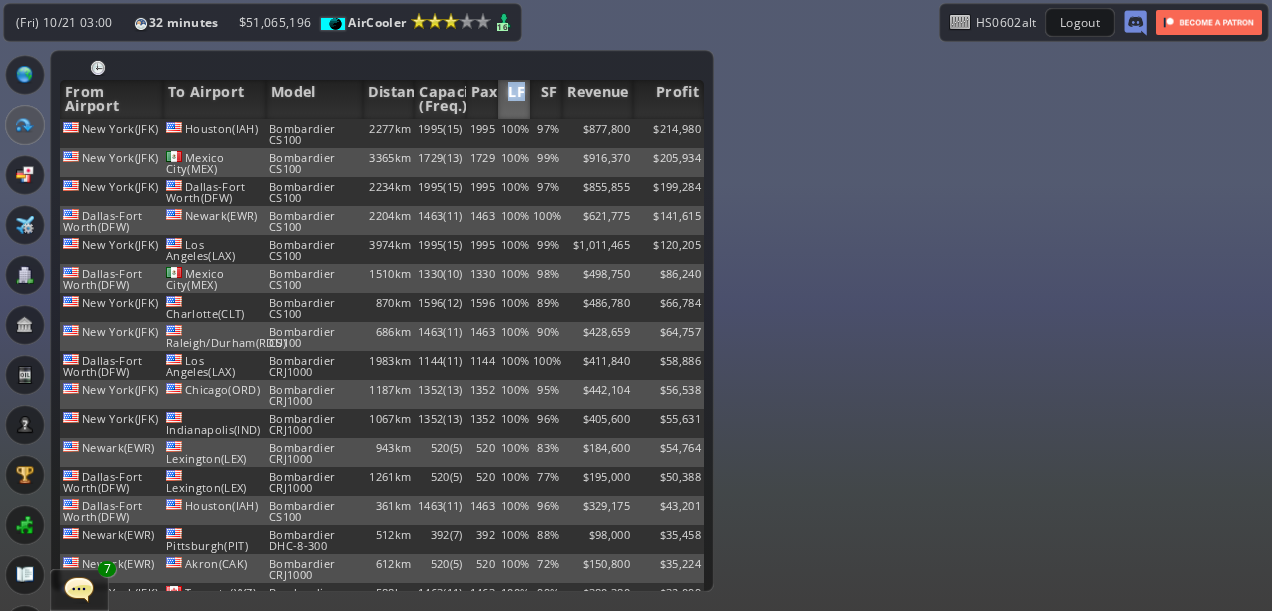 click on "LF" at bounding box center [514, 99] 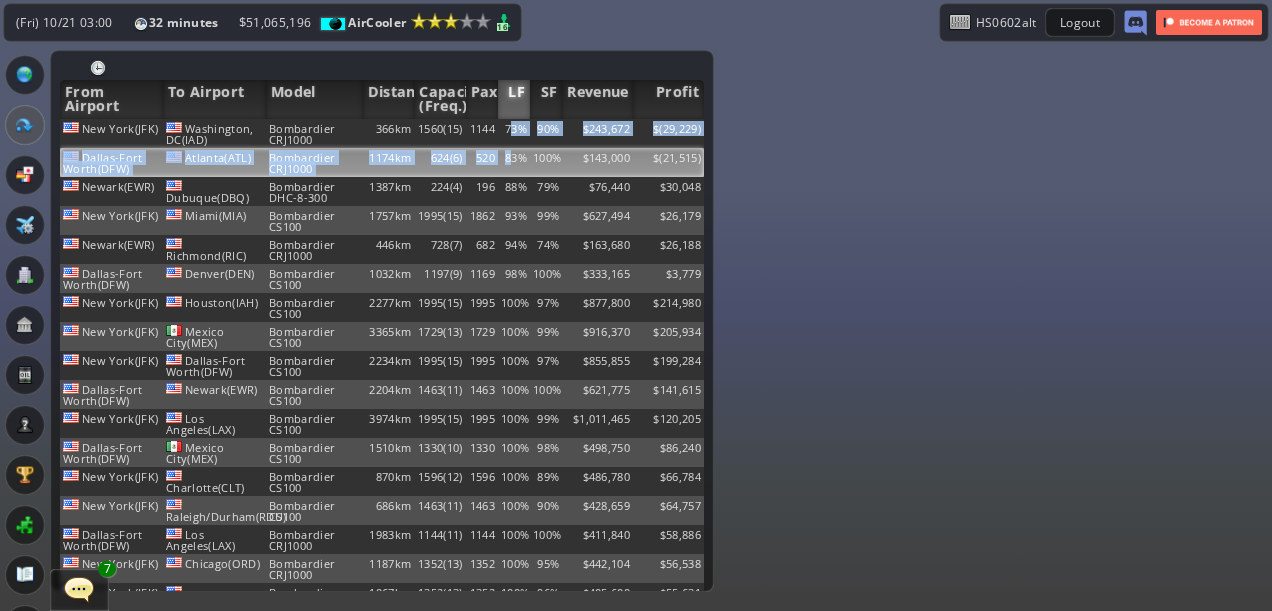 drag, startPoint x: 510, startPoint y: 102, endPoint x: 500, endPoint y: 147, distance: 46.09772 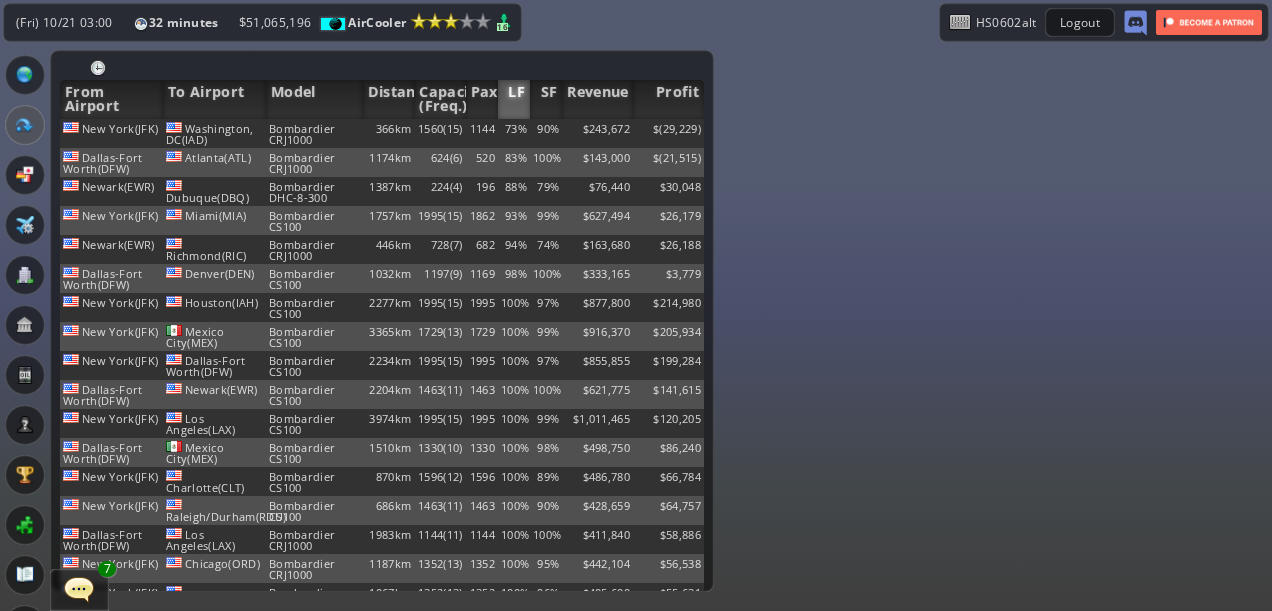 drag, startPoint x: 500, startPoint y: 147, endPoint x: 962, endPoint y: 194, distance: 464.38455 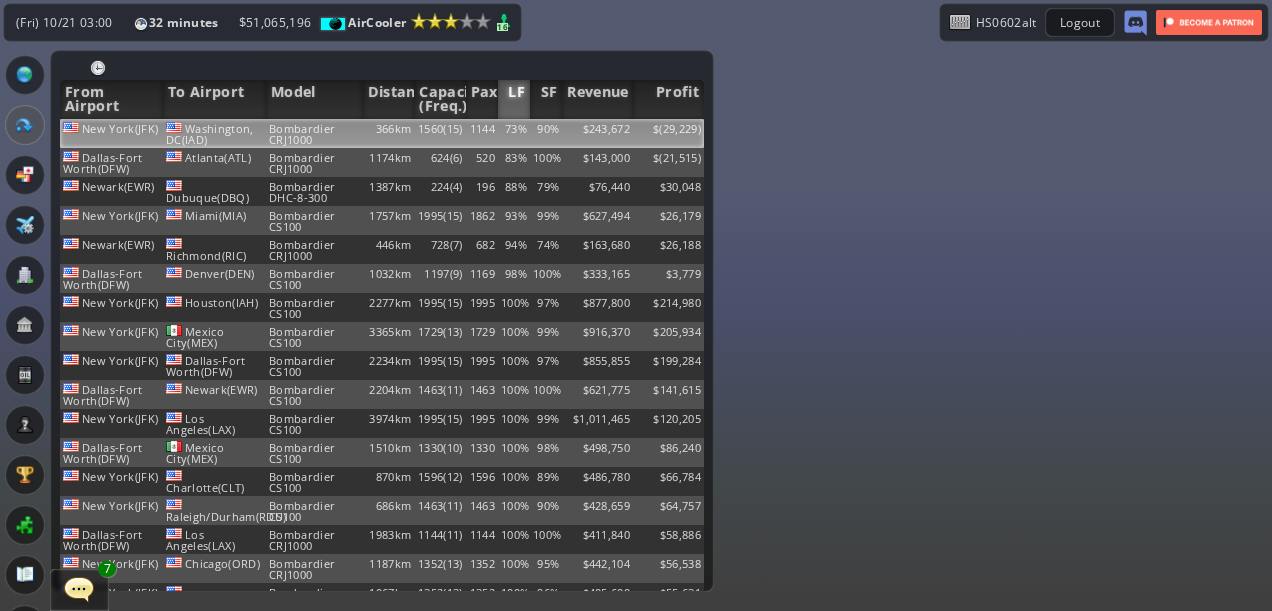 click on "73%" at bounding box center (514, 133) 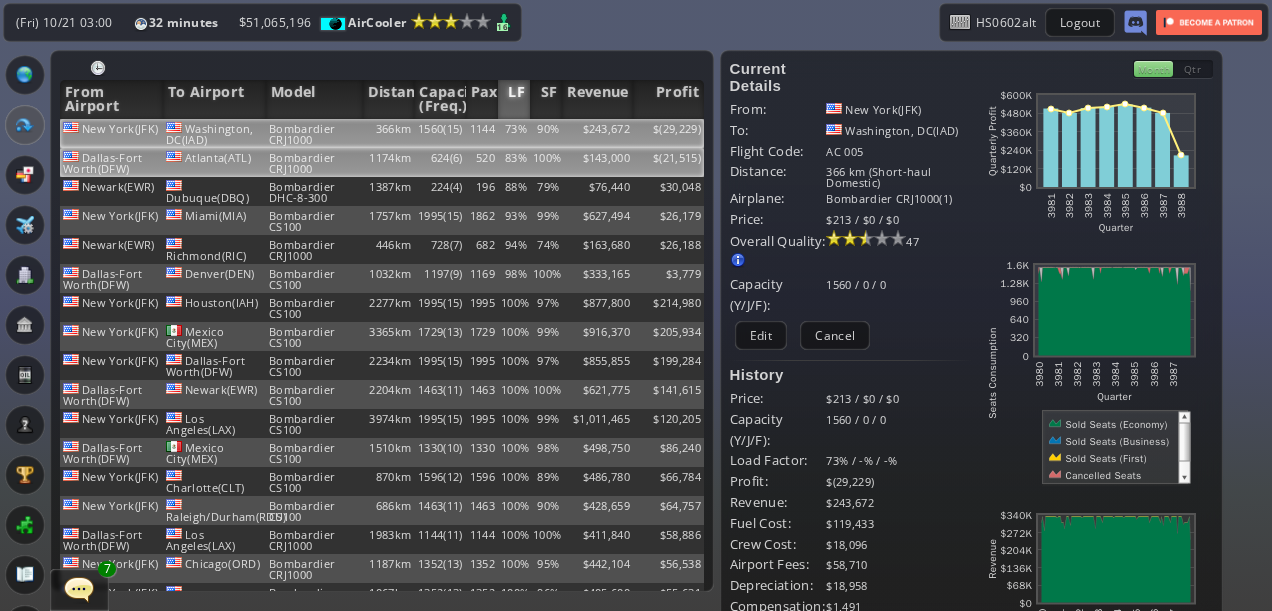 click on "100%" at bounding box center [546, 133] 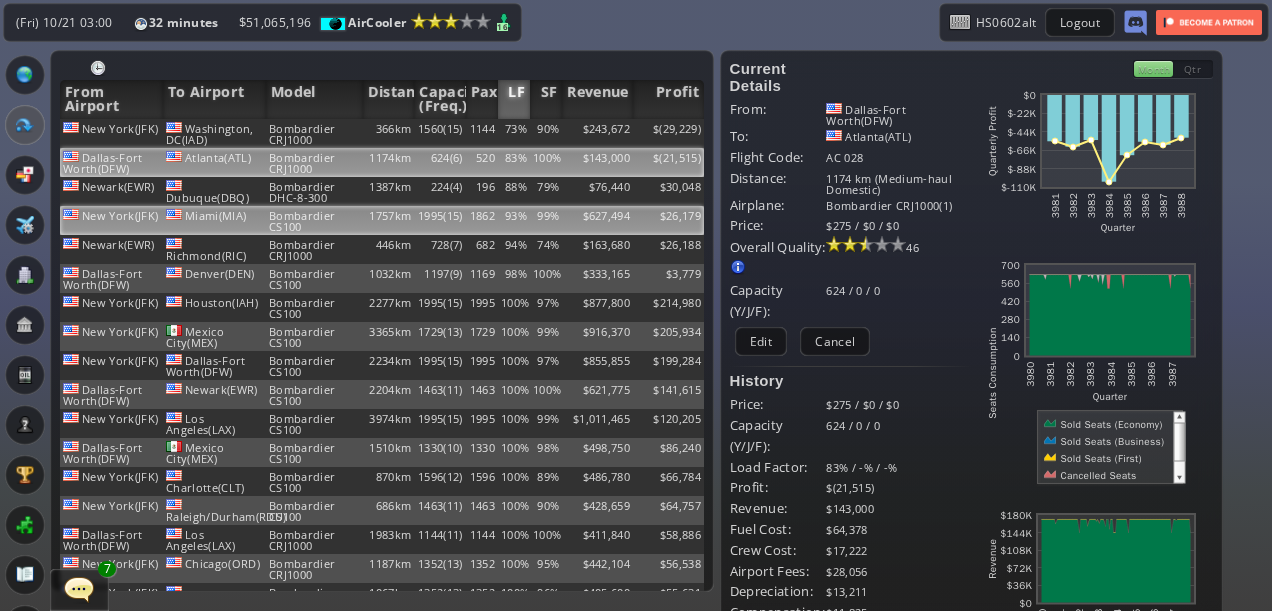click on "99%" at bounding box center [546, 133] 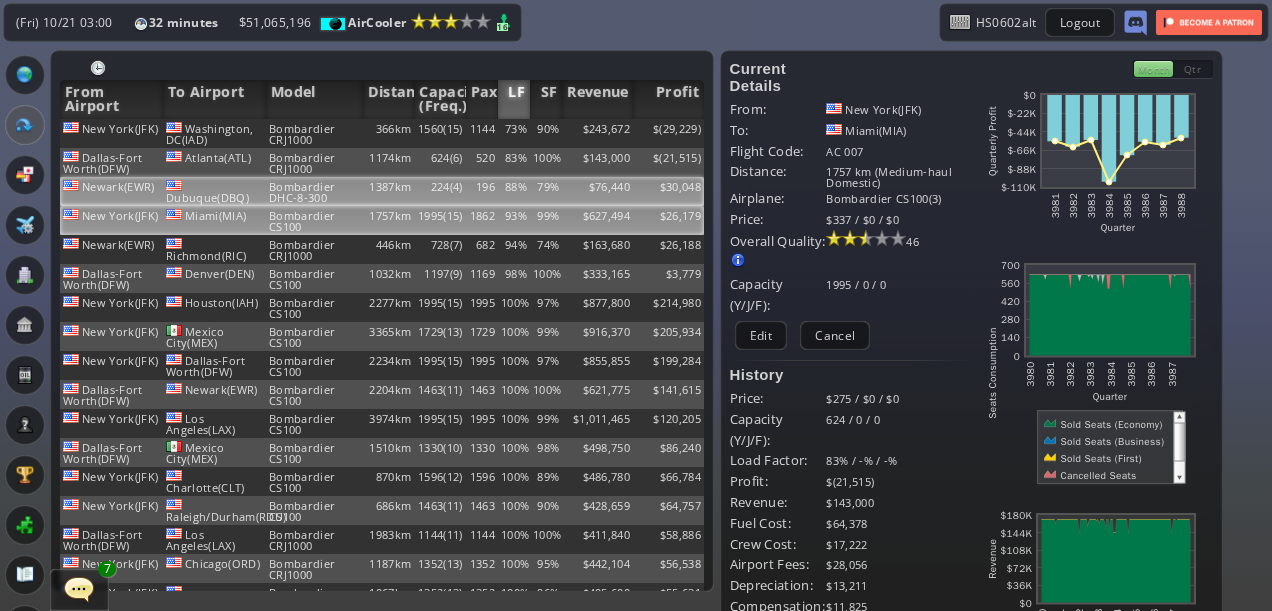 click on "79%" at bounding box center (546, 133) 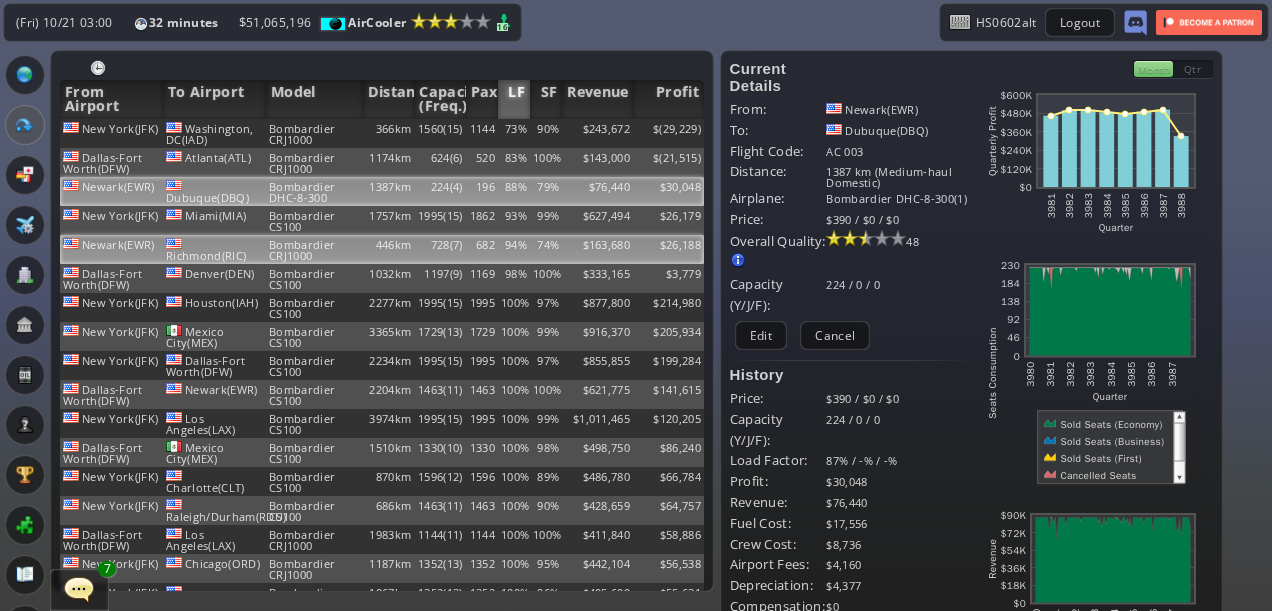 click on "74%" at bounding box center [546, 133] 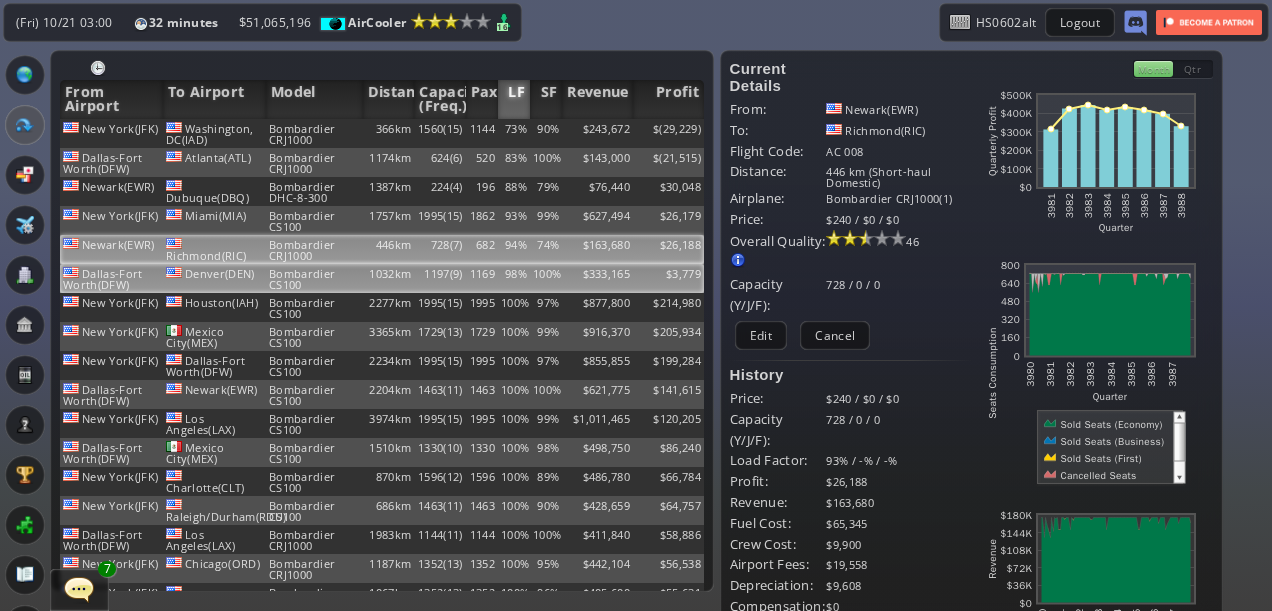 click on "$333,165" at bounding box center (597, 133) 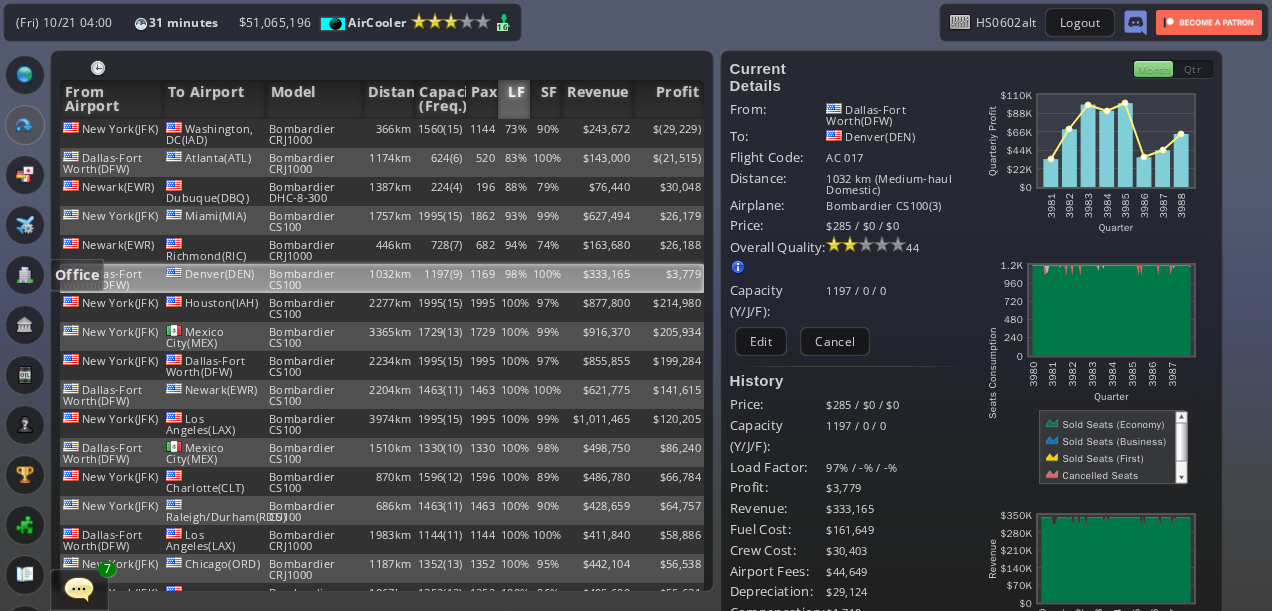 click at bounding box center (25, 275) 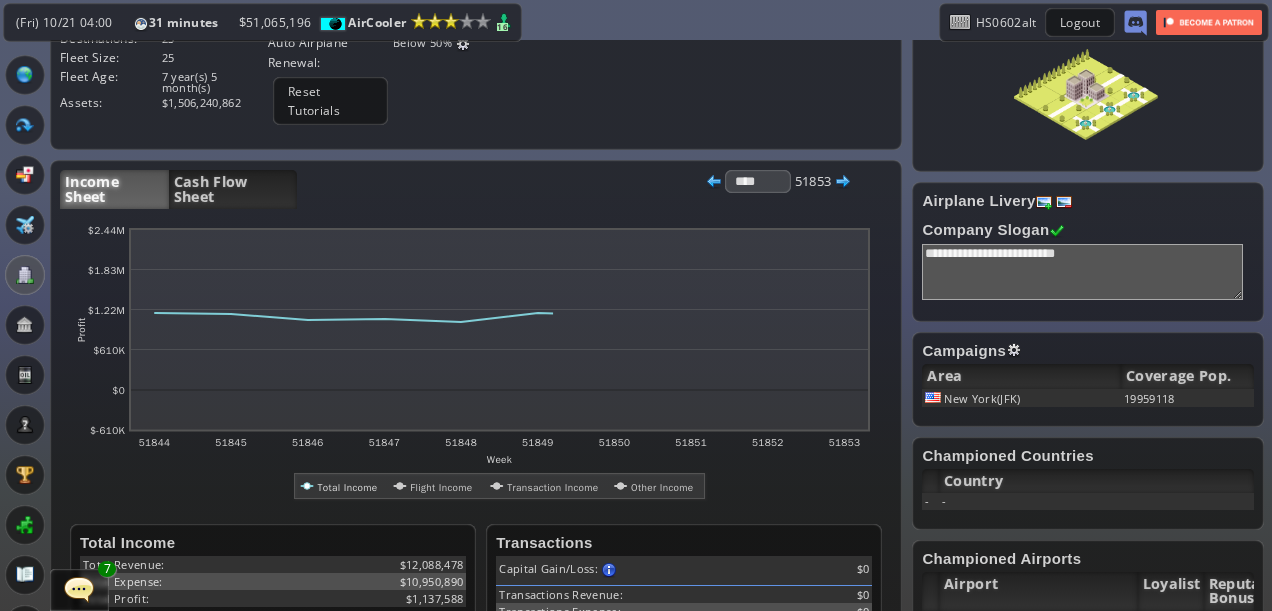 scroll, scrollTop: 200, scrollLeft: 0, axis: vertical 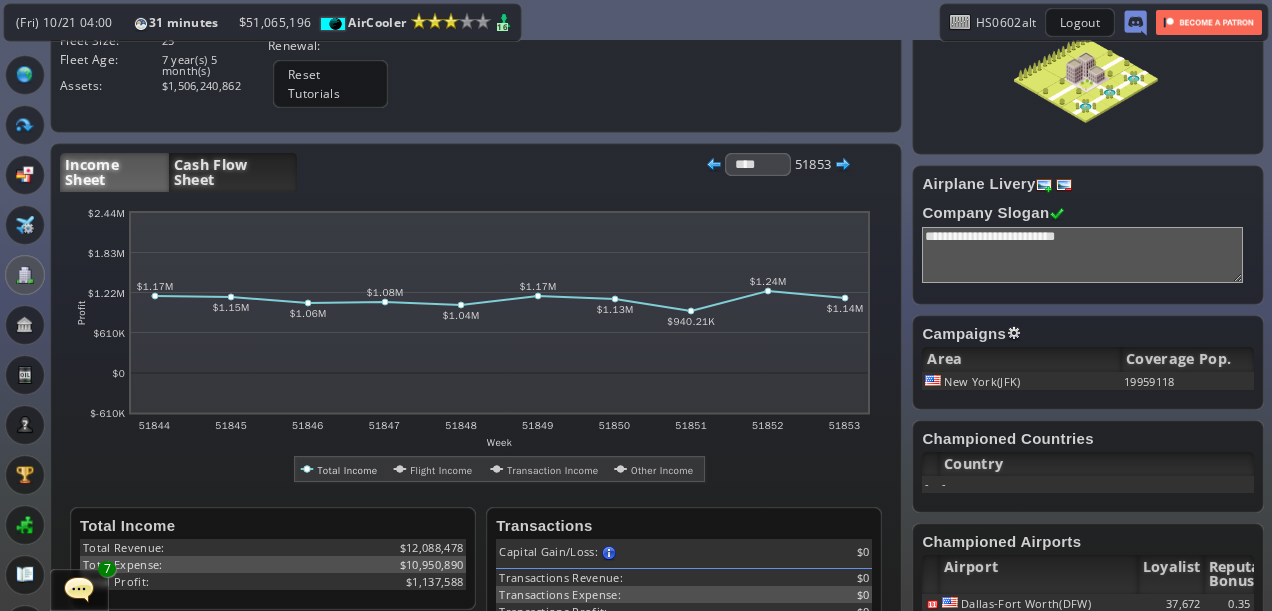 click on "Cash Flow Sheet" at bounding box center (233, 172) 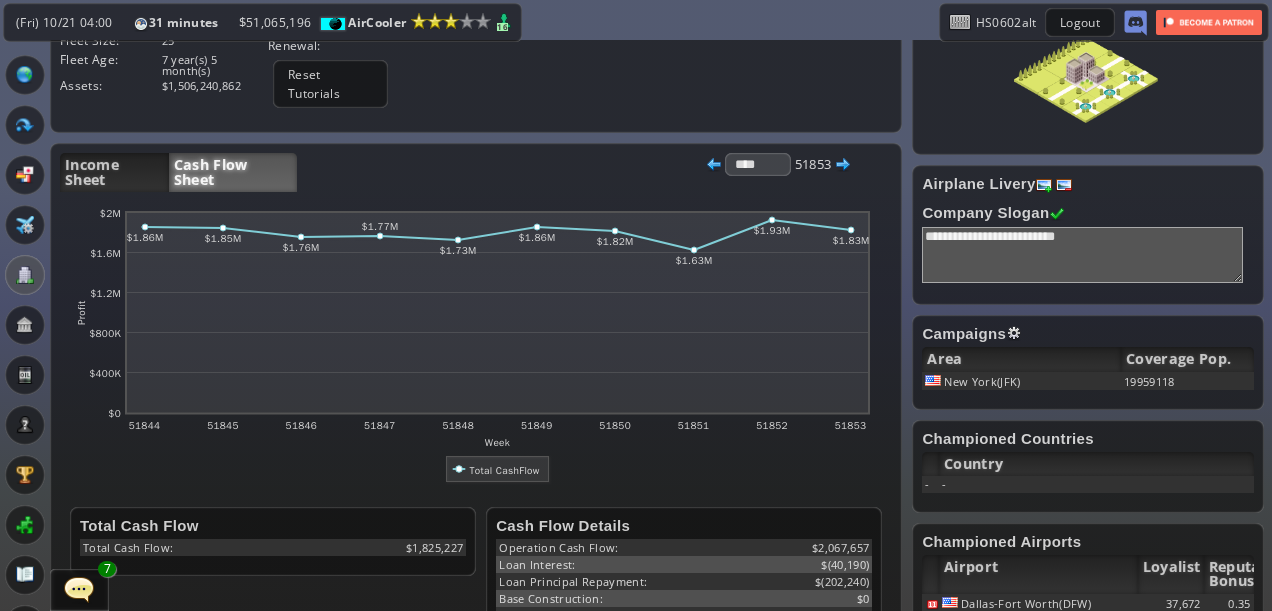 click at bounding box center [25, 375] 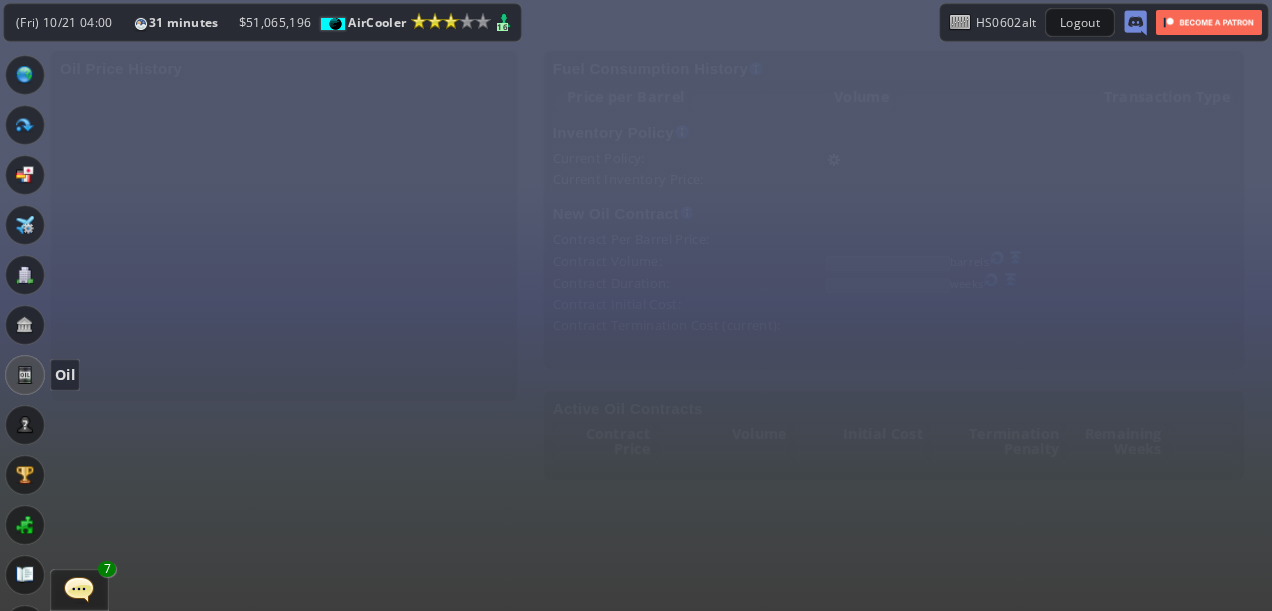 scroll, scrollTop: 0, scrollLeft: 0, axis: both 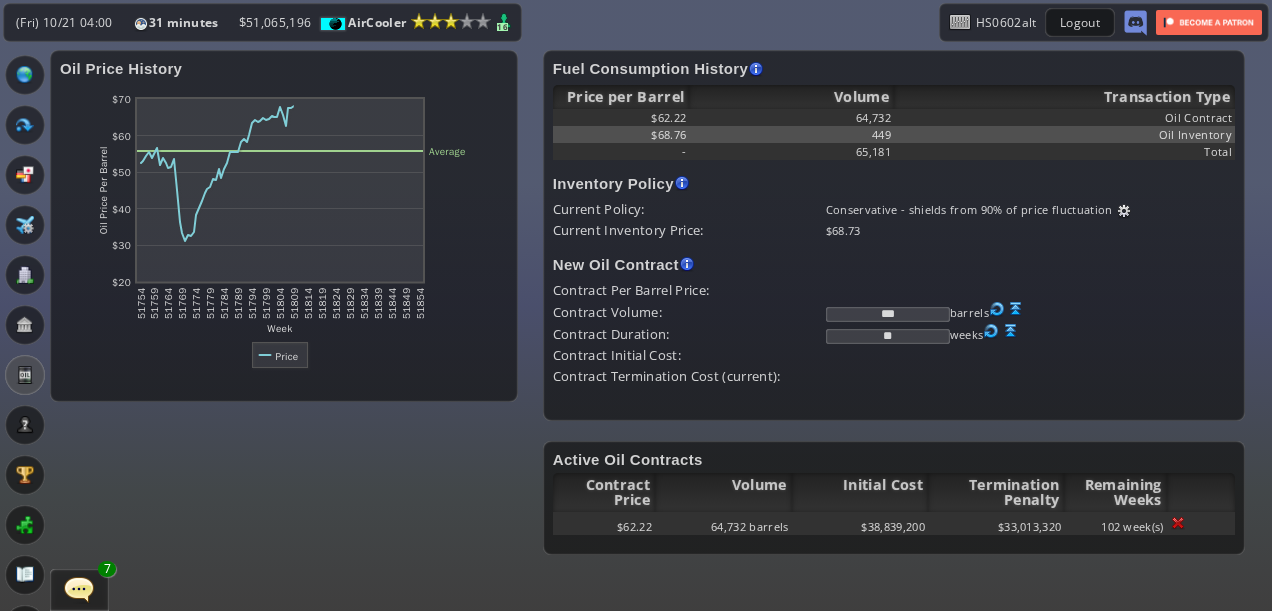 click on "Oil Price History
abcdefhiklmnopqrstuvwxyz Loading chart. Please wait. abcdefhiklmnopqrstuvwxyz Week Oil Price Per Barrel $20 $30 $40 $50 $60 $70 51754 51759 51764 51769 51774 51779 51784 51789 51794 51799 51804 51809 51814 51819 51824 51829 51834 51839 51844 51849 51854 Average Price
Fuel Consumption History
Fuel consumption details of previous week
Price per Barrel
Volume
Transaction Type
$62.22 64,732 Oil Contract $68.76 449 Oil Inventory - 65,181 Total
Inventory Policy
Airline keeps an inventory of fuel to buffer oil price fluctuations
Oil from inventory still fluctuates with the market price but to a smaller degree depending on the policy type
Policy" at bounding box center [636, 325] 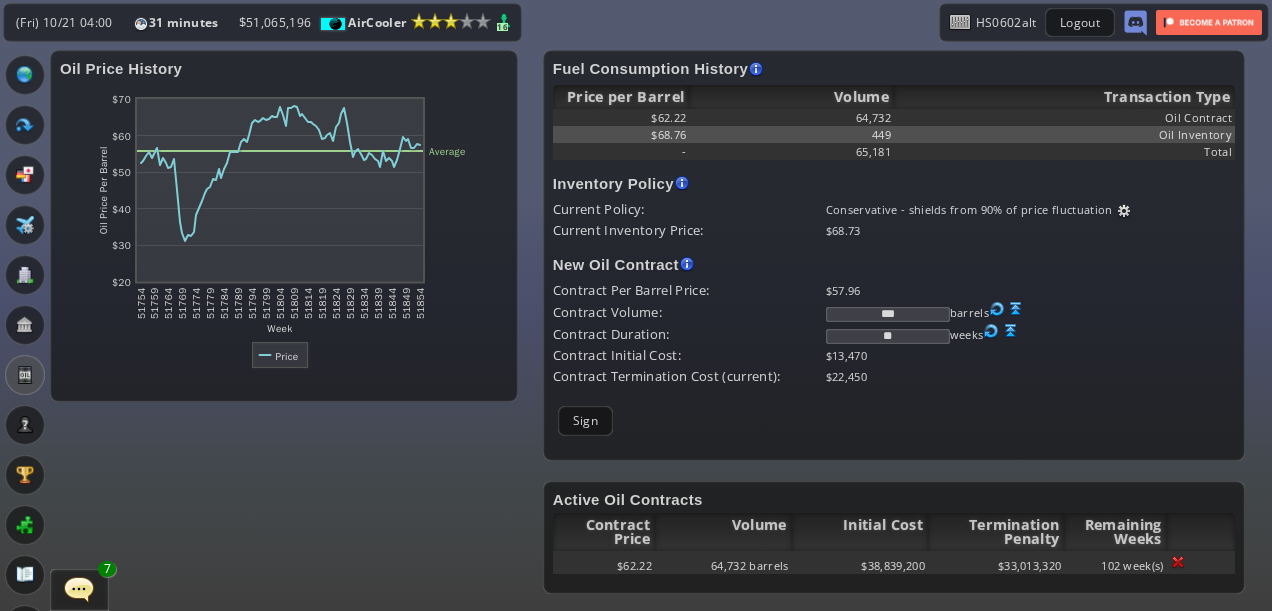 click at bounding box center [79, 589] 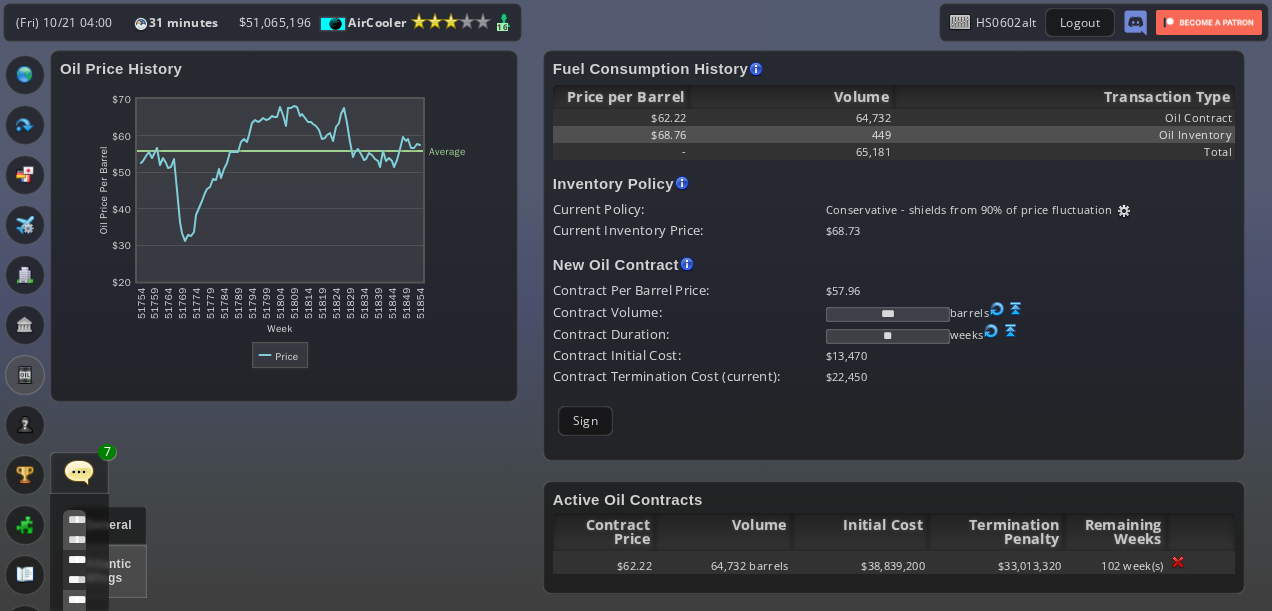 scroll, scrollTop: 758, scrollLeft: 0, axis: vertical 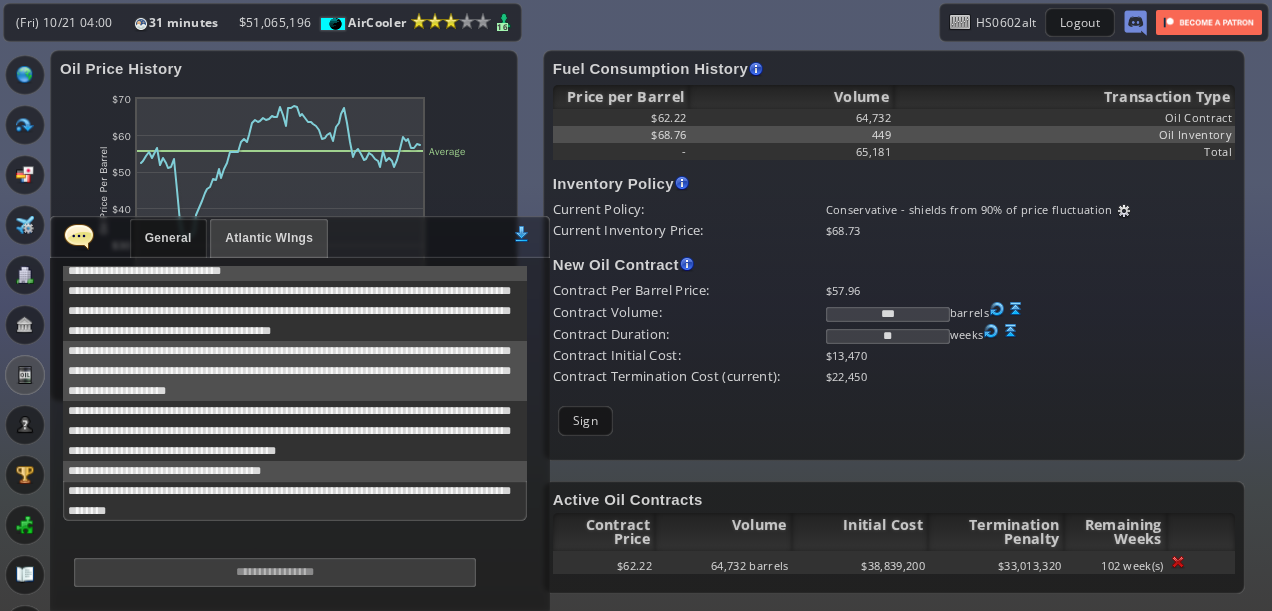 click at bounding box center (79, 236) 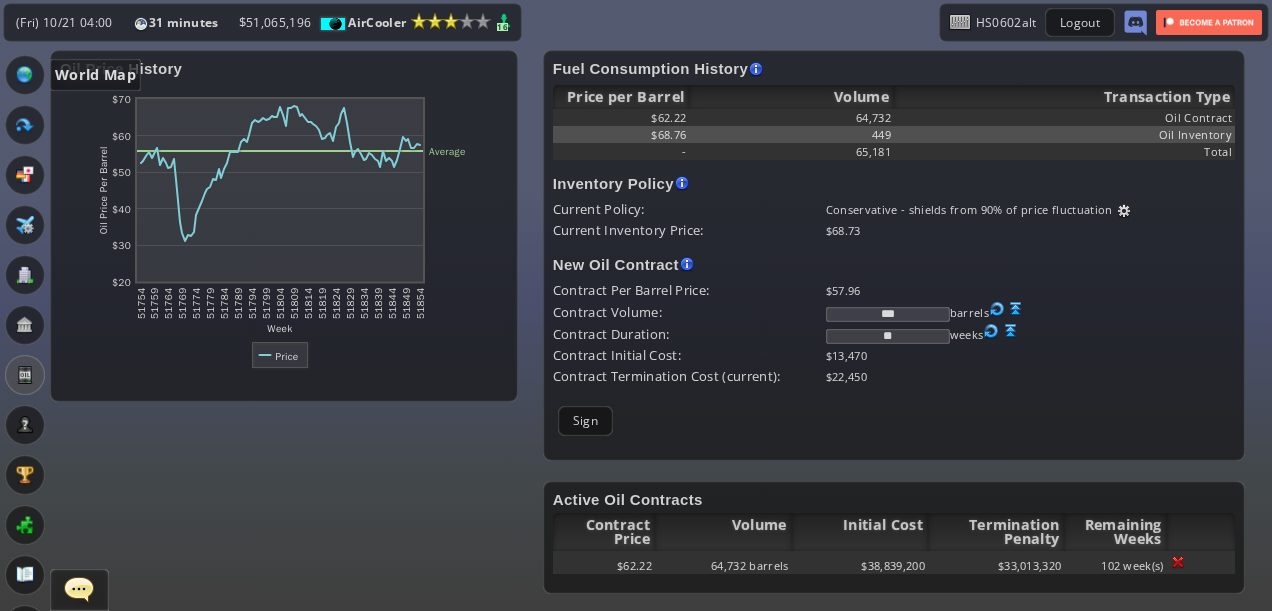click at bounding box center (25, 75) 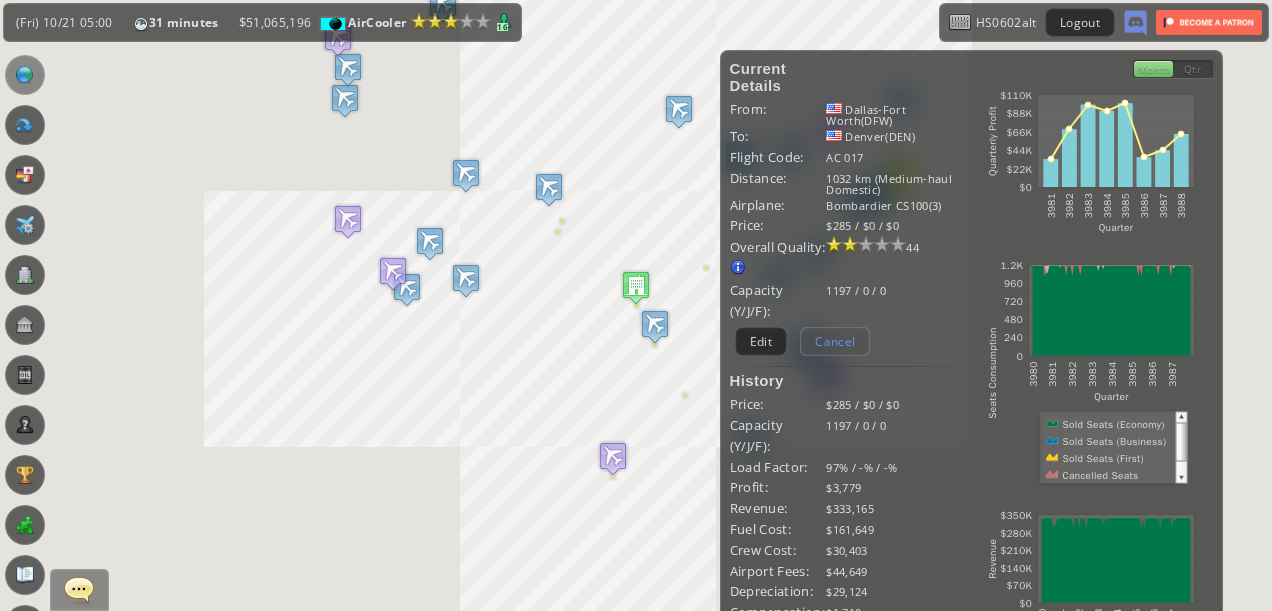 click on "Cancel" at bounding box center (835, 341) 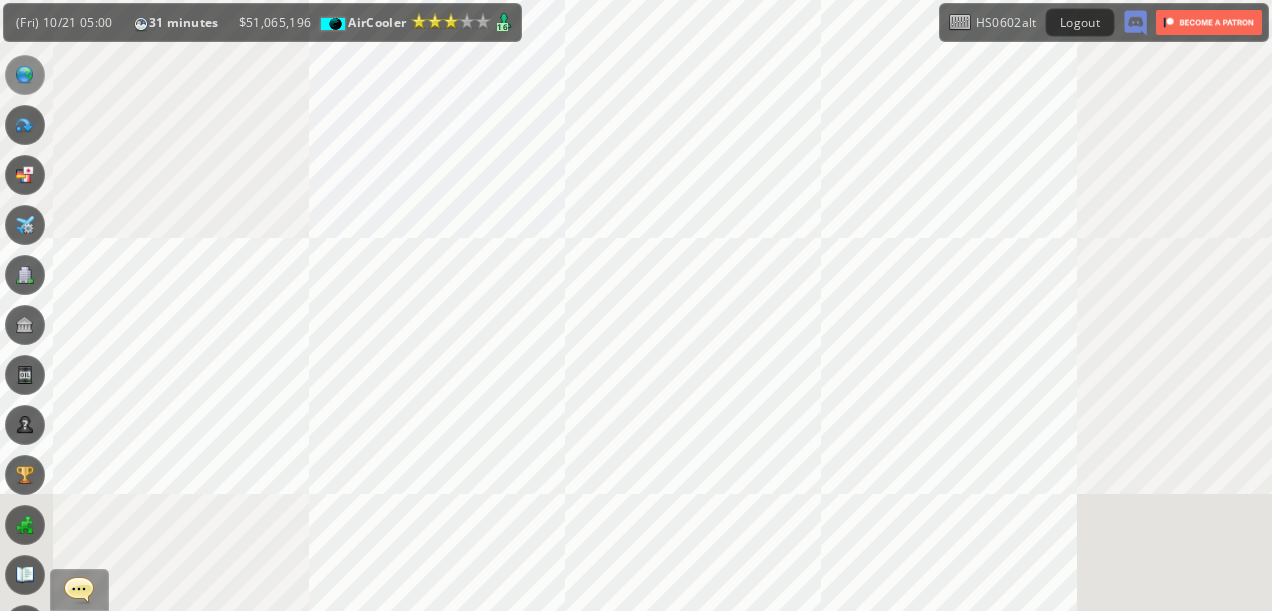 drag, startPoint x: 1065, startPoint y: 146, endPoint x: 974, endPoint y: 222, distance: 118.56222 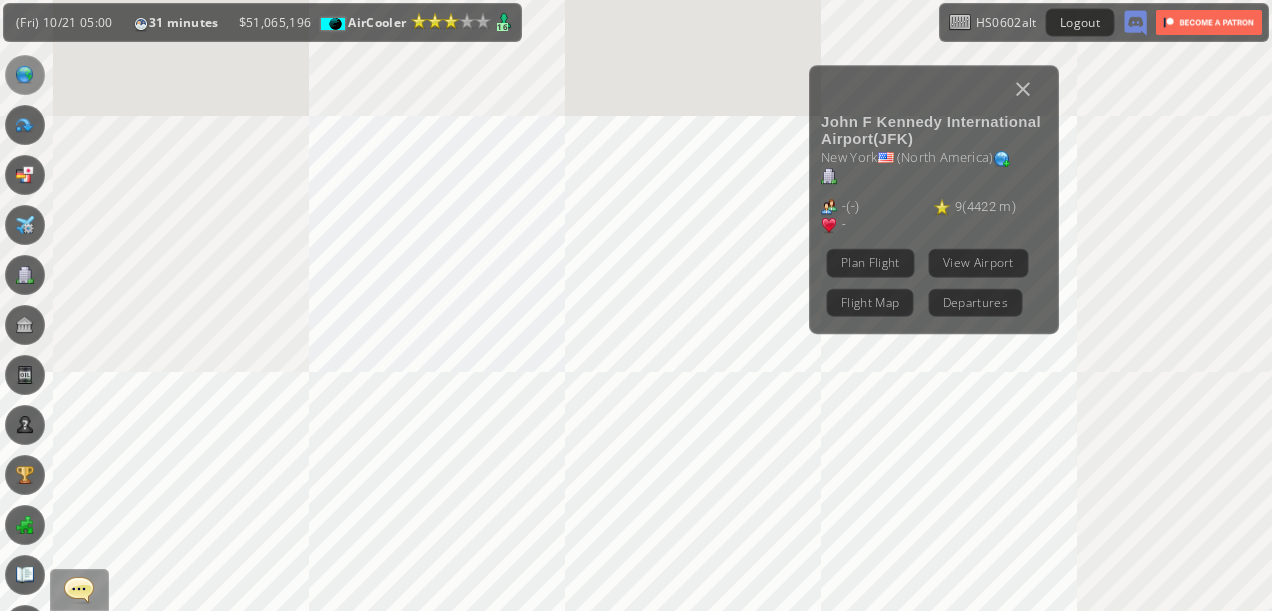 click on "[AIRPORT NAME]  ( JFK )
New York  ( North America )
-  ( - )
9  ( 4422 m )
-
Plan Flight
View Airport
Flight Map
Departures" at bounding box center (934, 217) 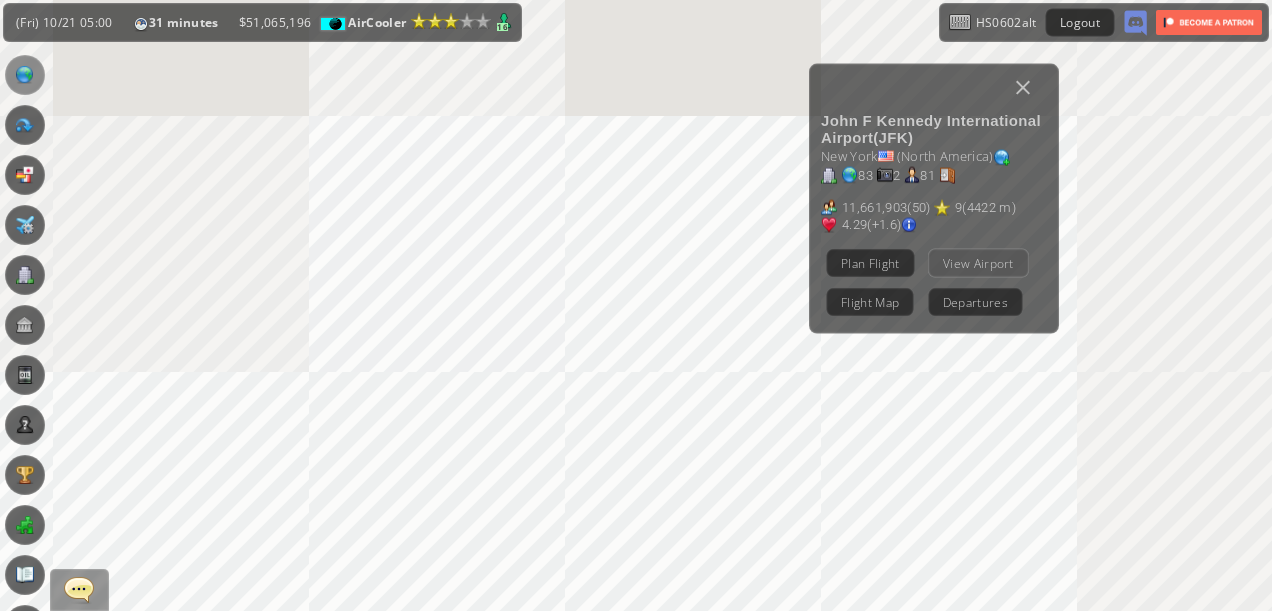 click on "View Airport" at bounding box center (978, 262) 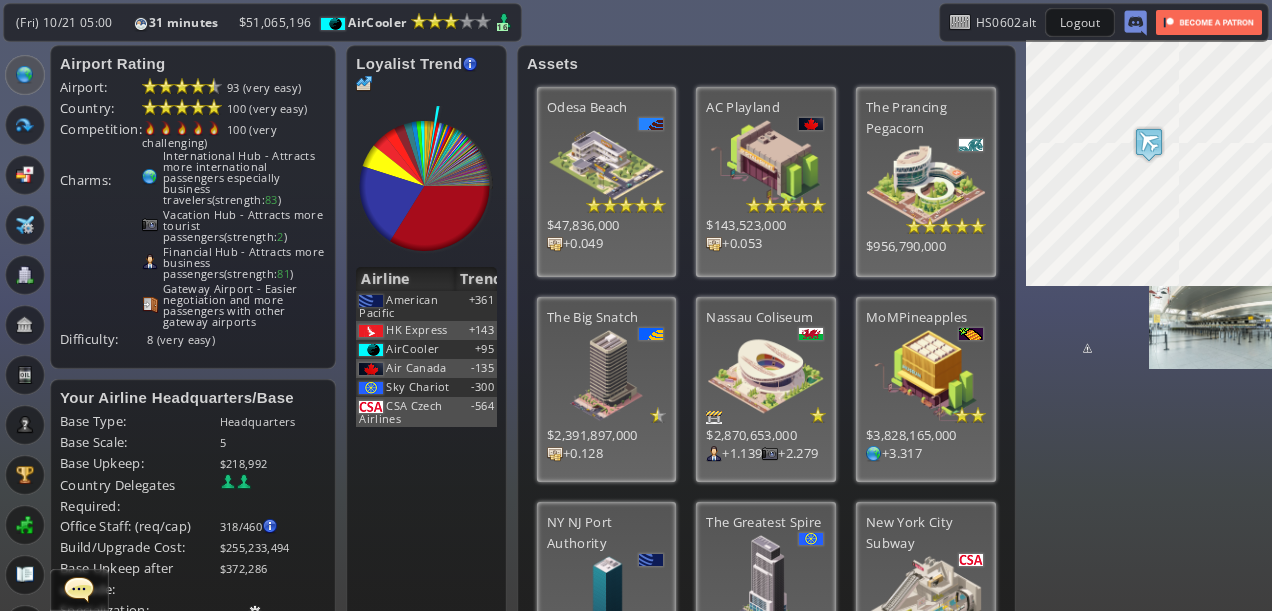 scroll, scrollTop: 1220, scrollLeft: 0, axis: vertical 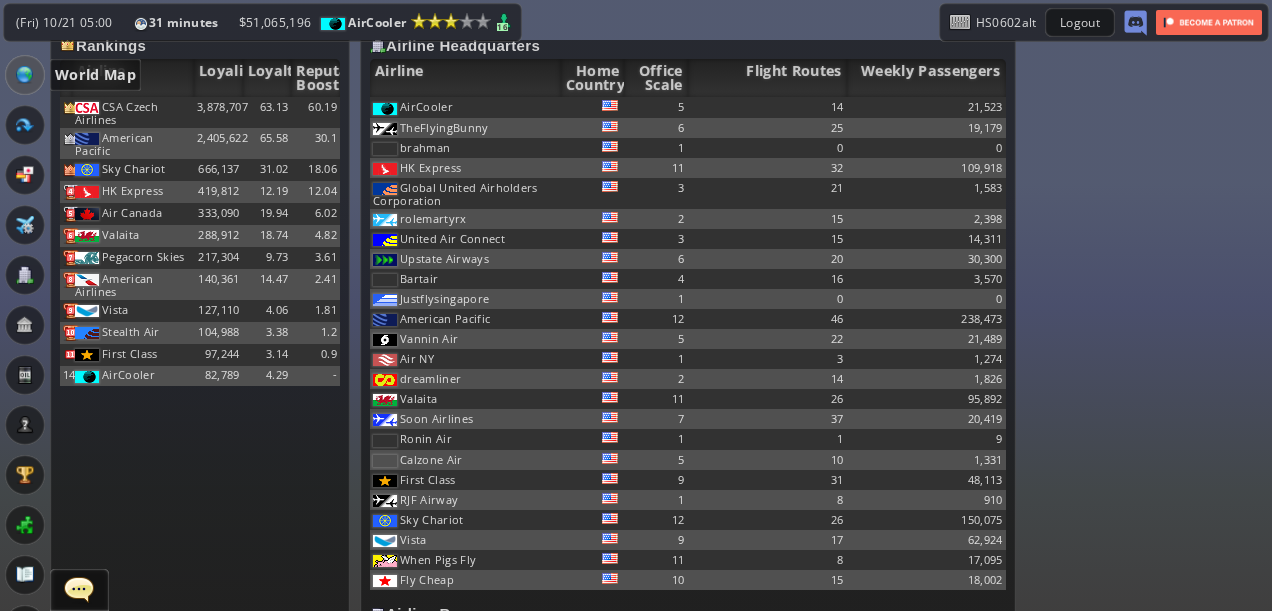 click at bounding box center [25, 75] 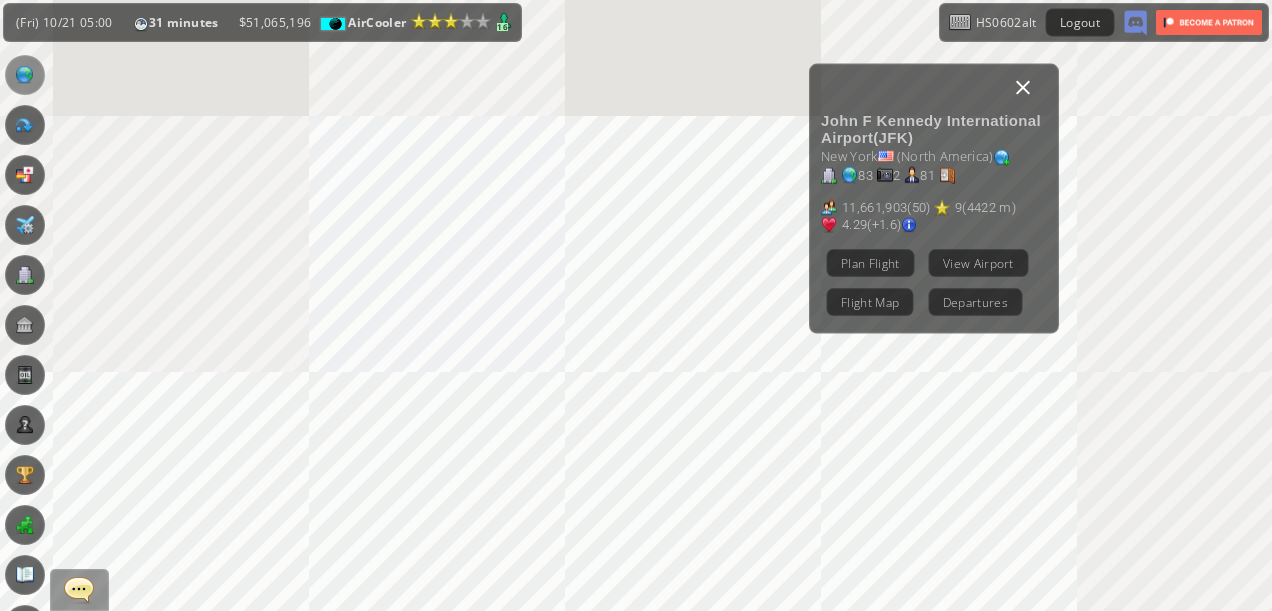 click at bounding box center (1023, 87) 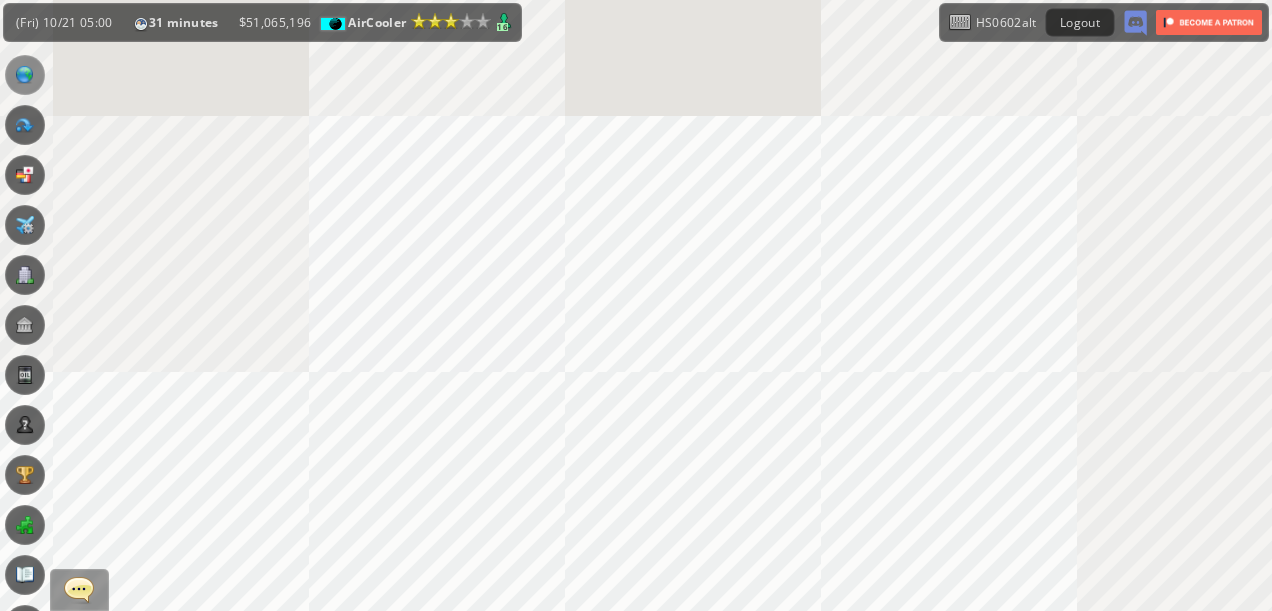 click on "To navigate, press the arrow keys." at bounding box center (636, 305) 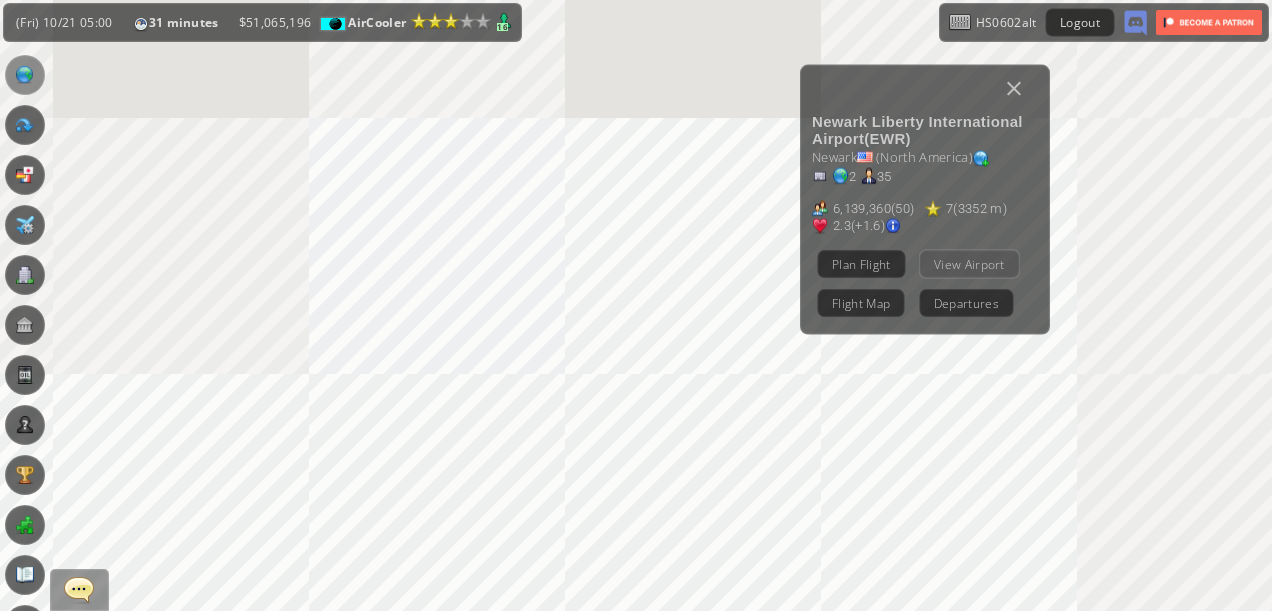 click on "View Airport" at bounding box center [969, 263] 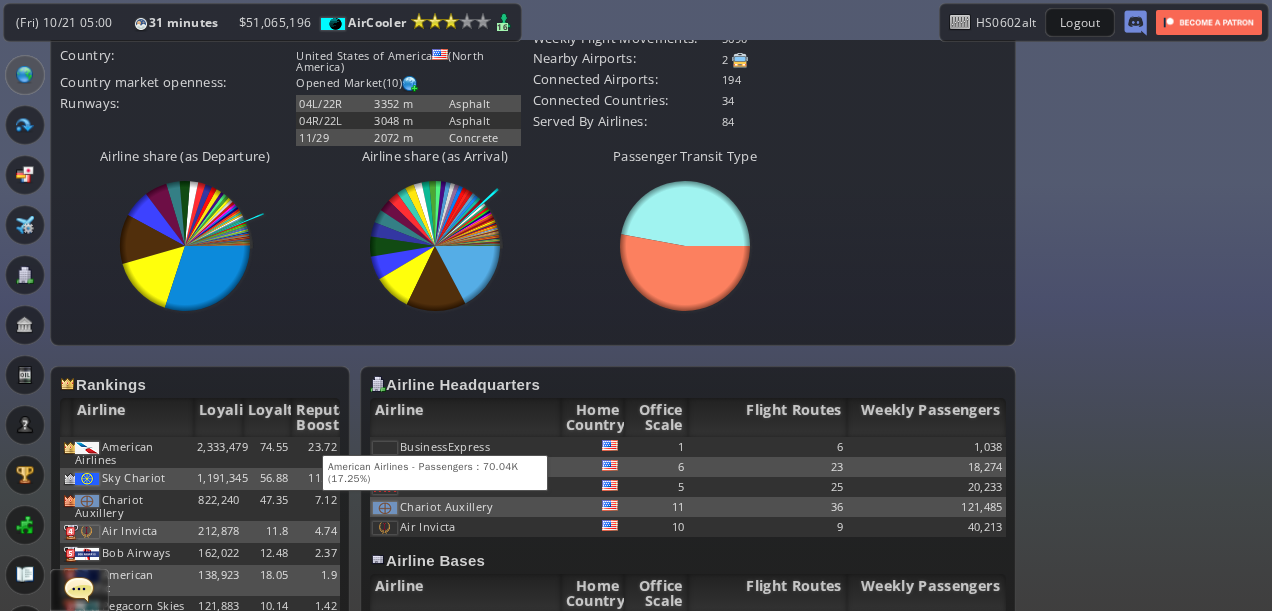 scroll, scrollTop: 1221, scrollLeft: 0, axis: vertical 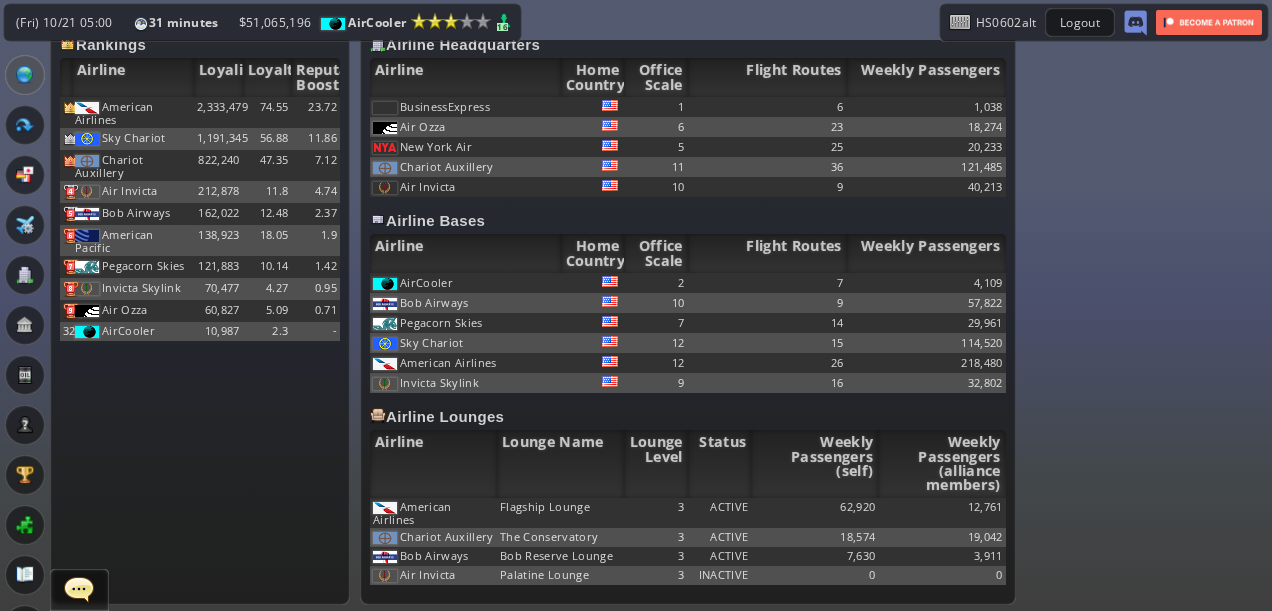 click at bounding box center (25, 75) 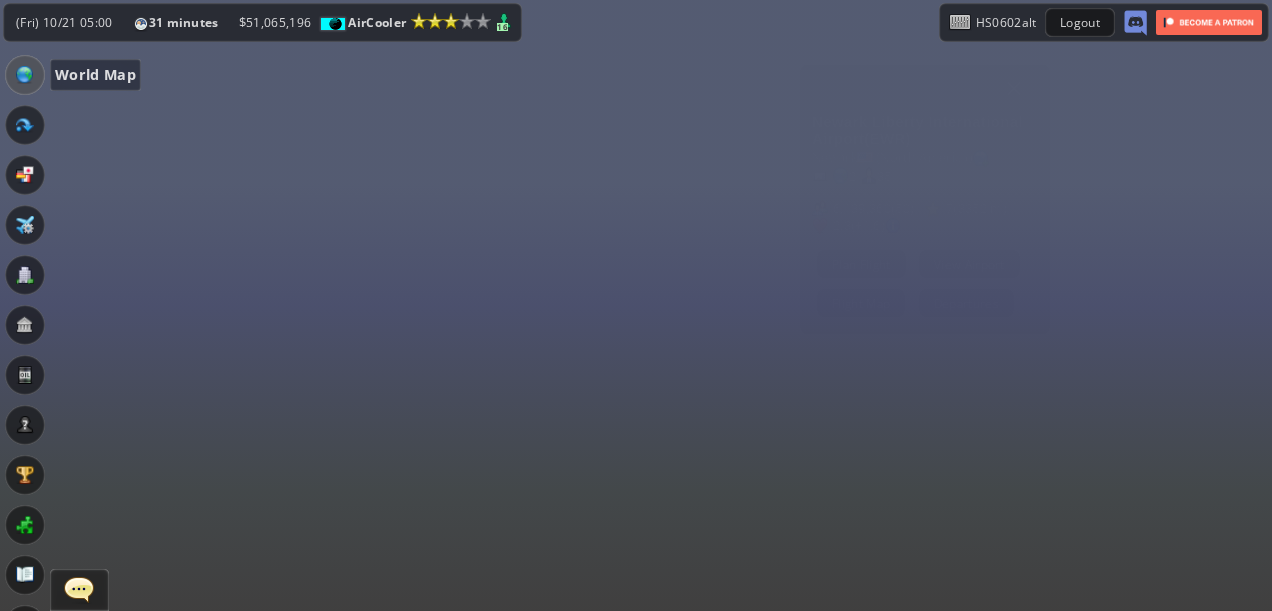 scroll, scrollTop: 0, scrollLeft: 0, axis: both 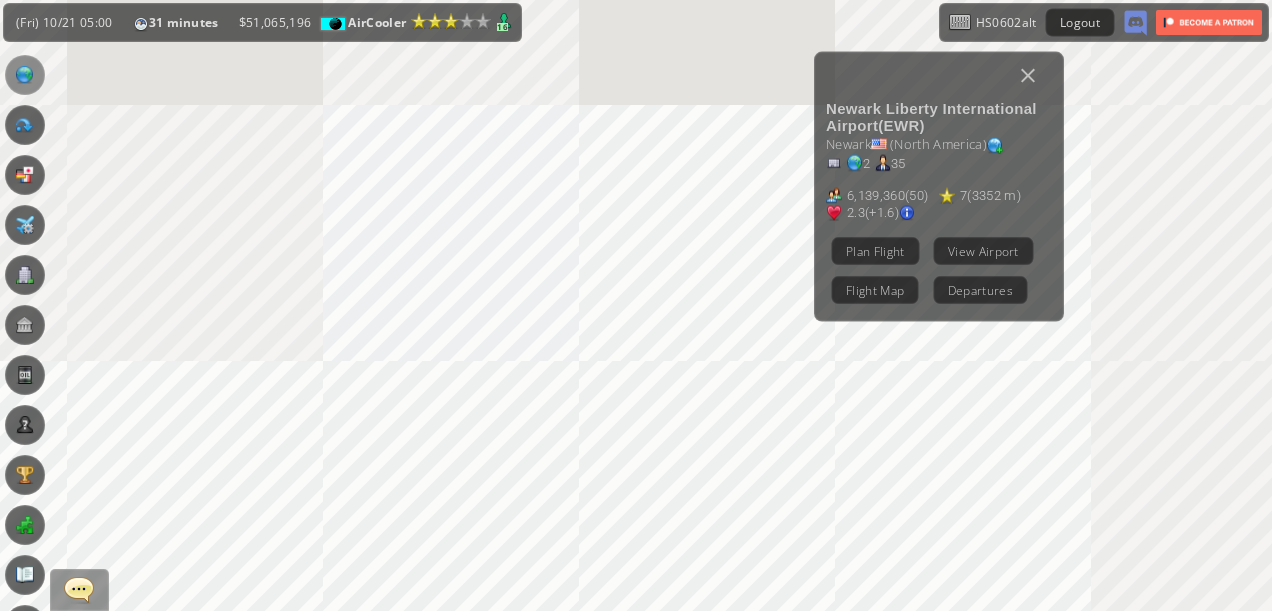 drag, startPoint x: 492, startPoint y: 418, endPoint x: 567, endPoint y: 287, distance: 150.95032 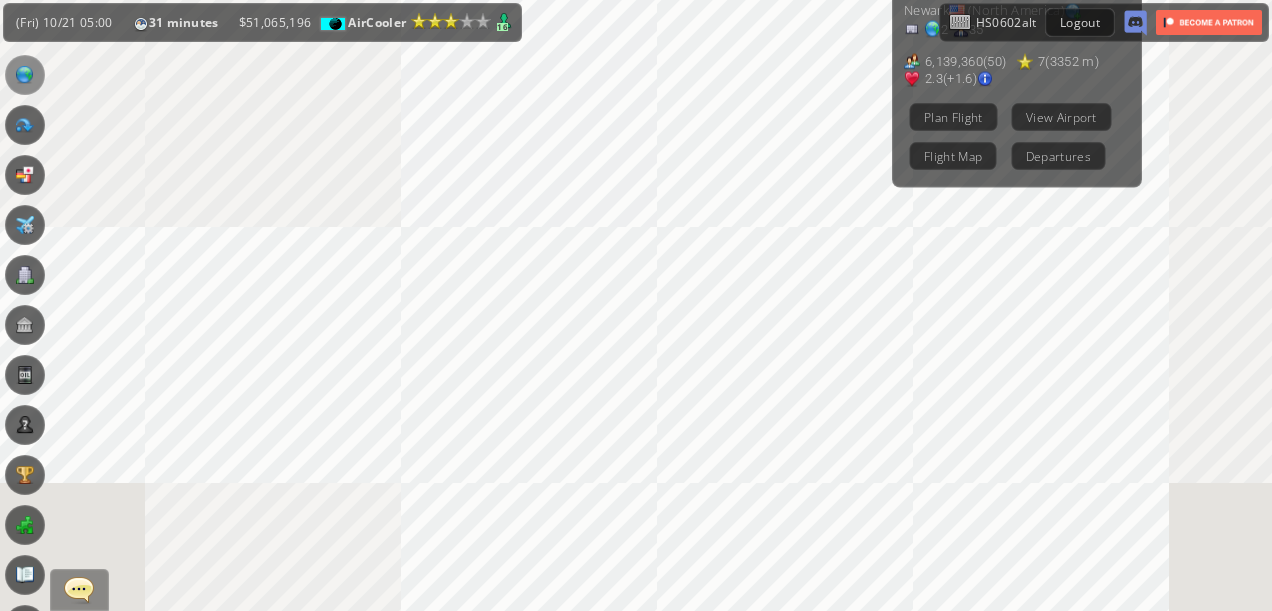 click on "To navigate, press the arrow keys.
[AIRPORT NAME]  ( EWR )
Newark  ( North America )
2 35
6,139,360  ( 50 )
7  ( 3352 m )
2.3
(+1.6)
Plan Flight
View Airport
Flight Map
Departures" at bounding box center (636, 305) 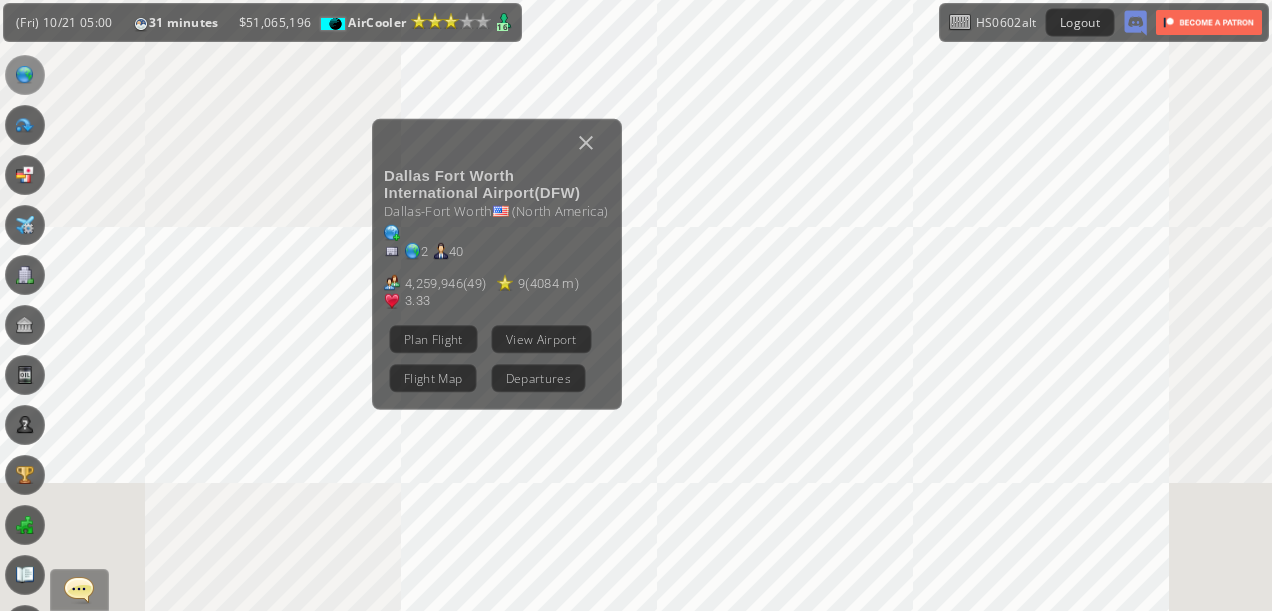 click on "[AIRPORT NAME]  ( DFW )
[CITY], [CONTINENT]
2 40
4,259,946  ( 49 )
9  ( 4084 m )
3.33
(+1.6)
Plan Flight
View Airport
Flight Map
Departures" at bounding box center [497, 281] 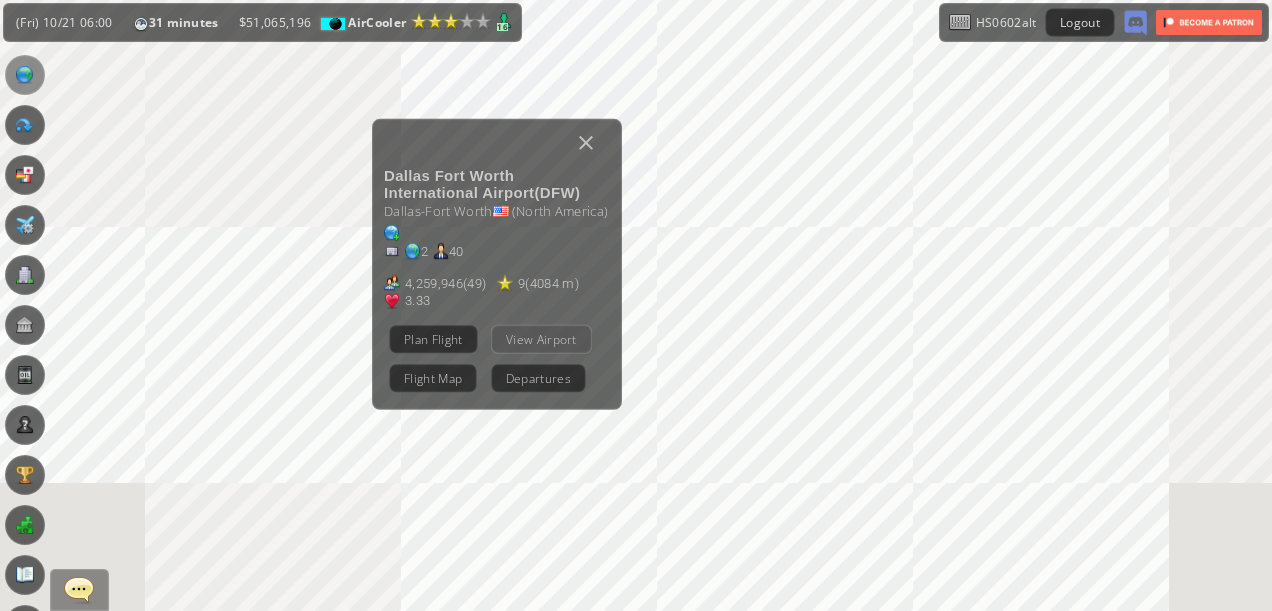 click on "View Airport" at bounding box center (541, 338) 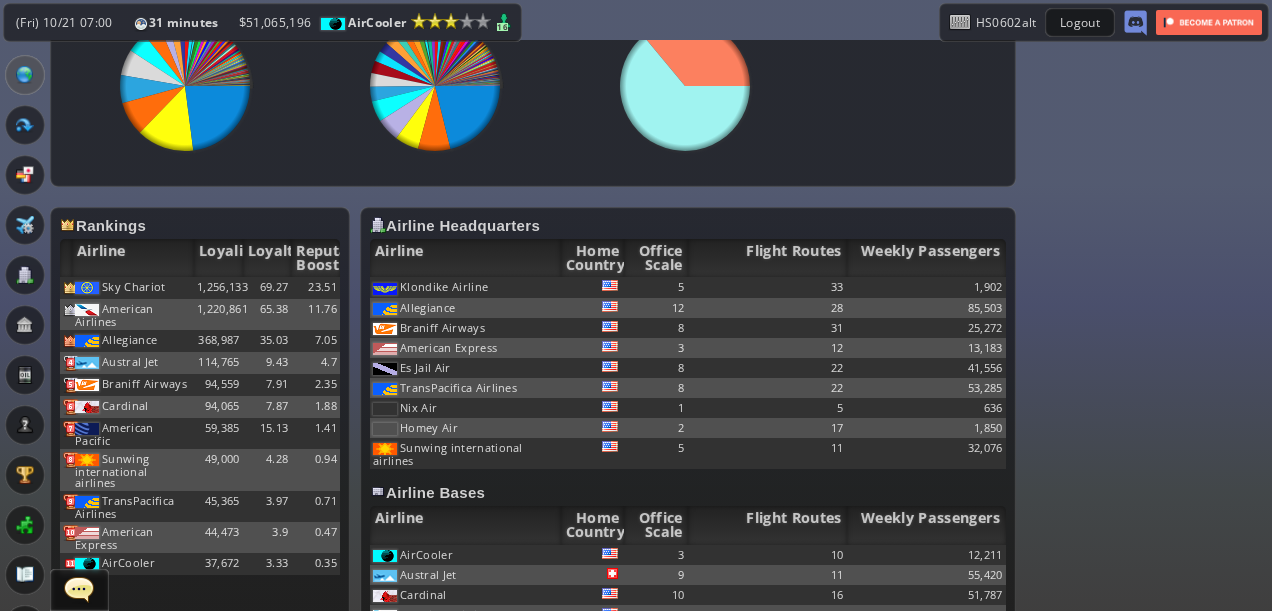scroll, scrollTop: 1200, scrollLeft: 0, axis: vertical 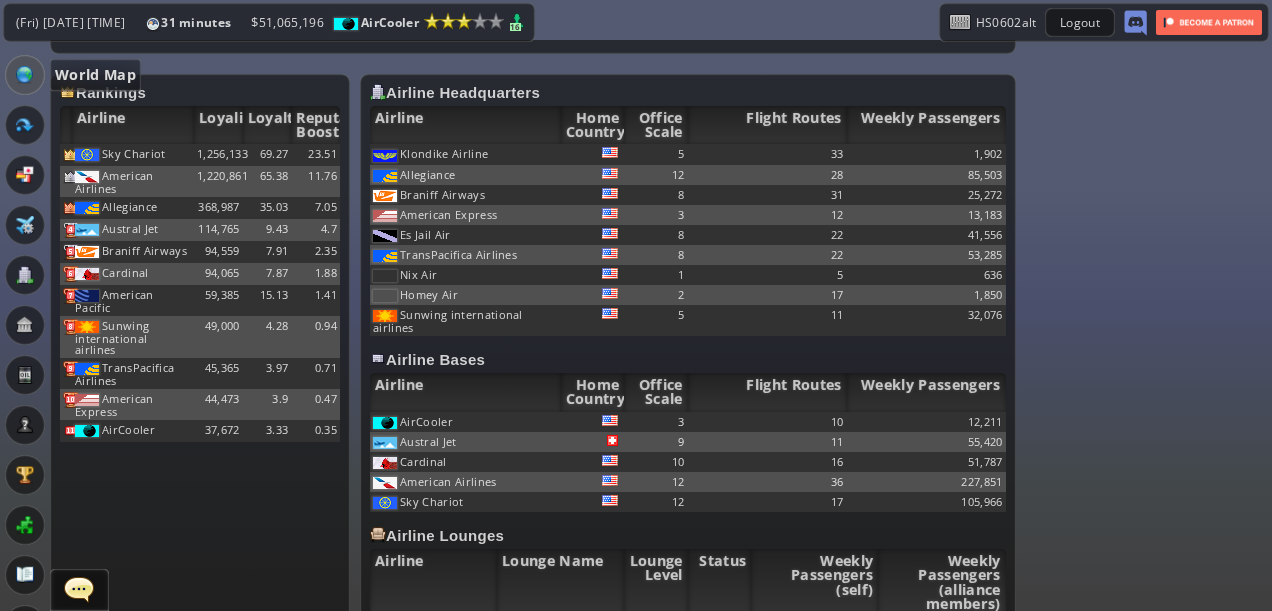 click at bounding box center [25, 75] 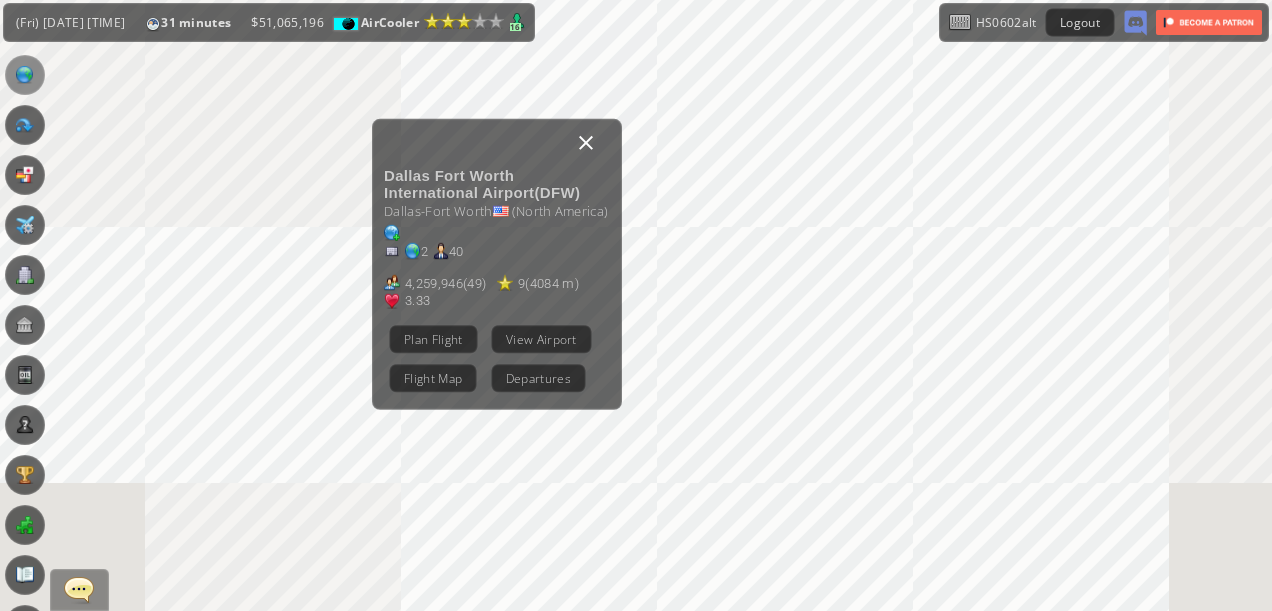 click at bounding box center [586, 142] 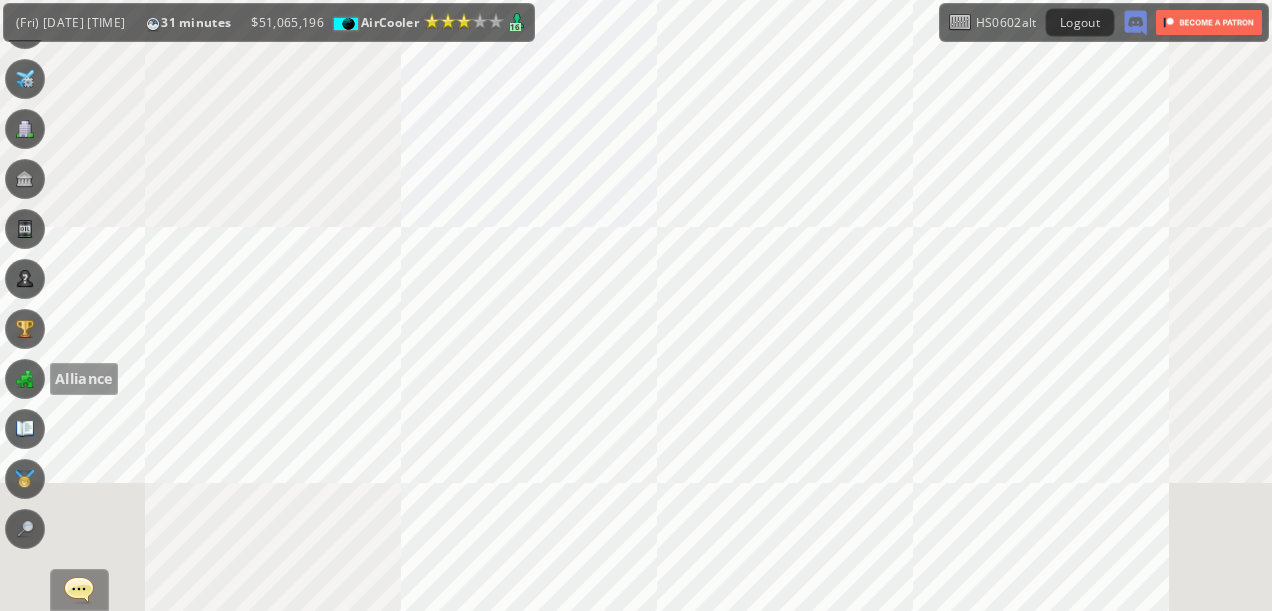 scroll, scrollTop: 148, scrollLeft: 0, axis: vertical 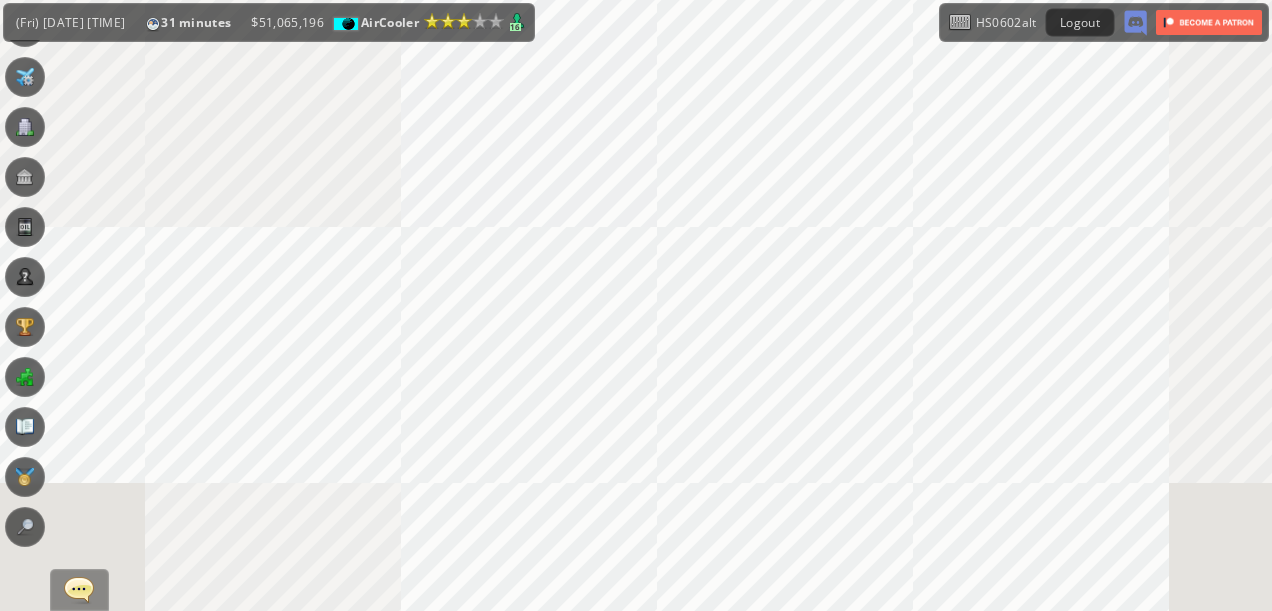click at bounding box center [25, 477] 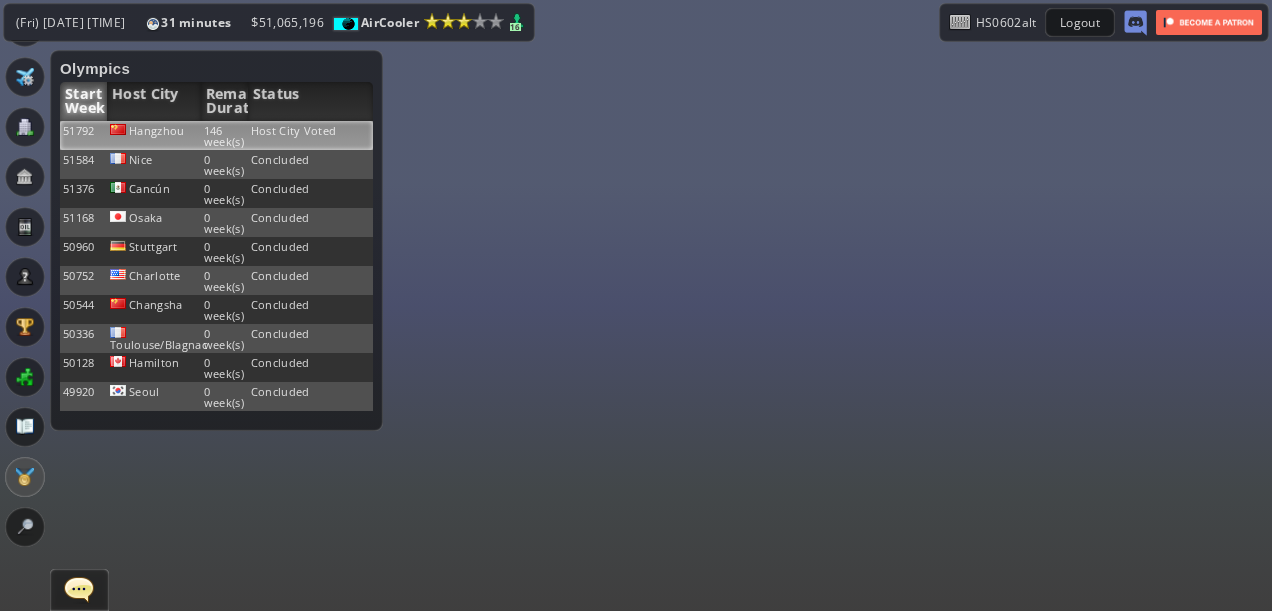 click on "Host City Voted" at bounding box center [310, 135] 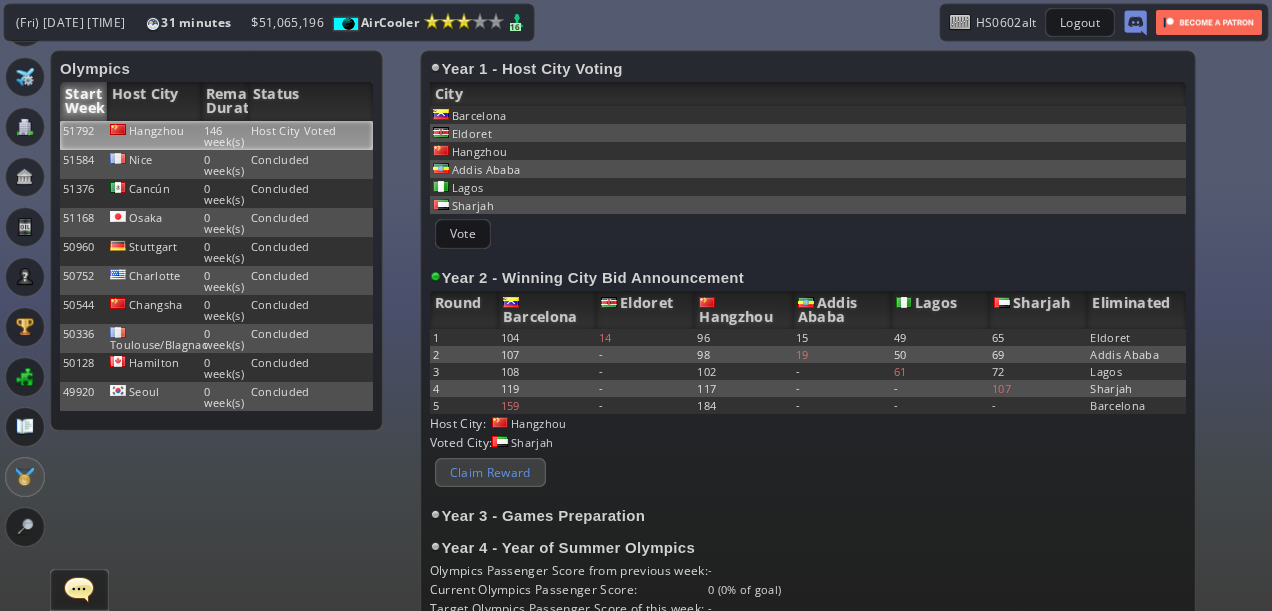 click on "Claim Reward" at bounding box center [490, 472] 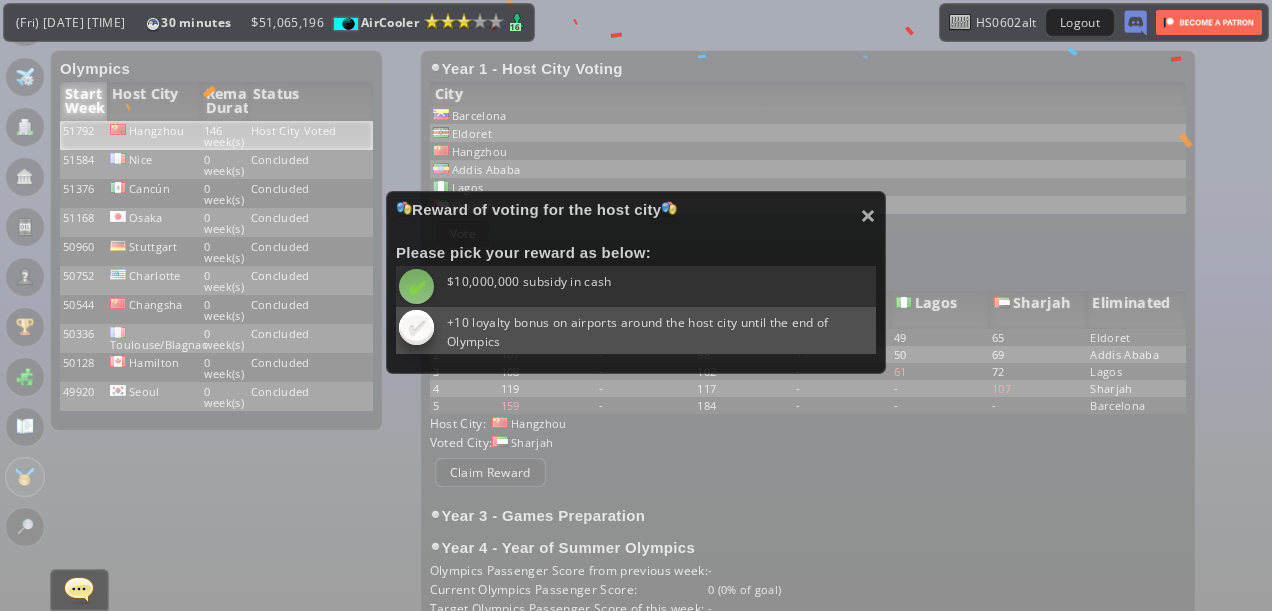 click at bounding box center (416, 286) 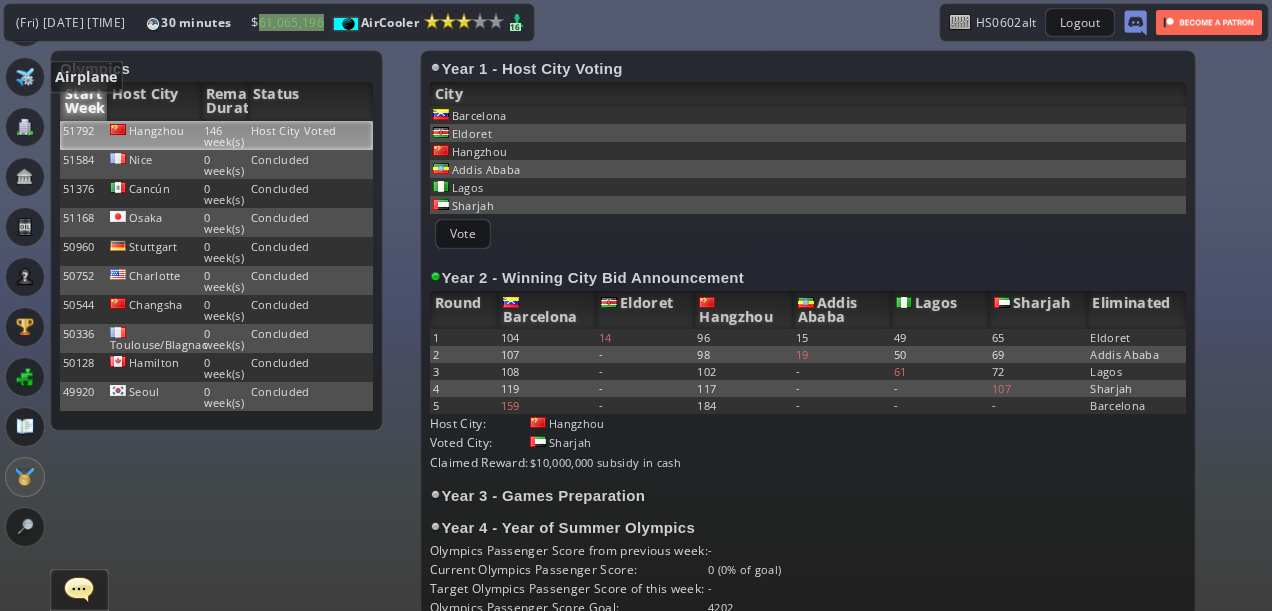 scroll, scrollTop: 0, scrollLeft: 0, axis: both 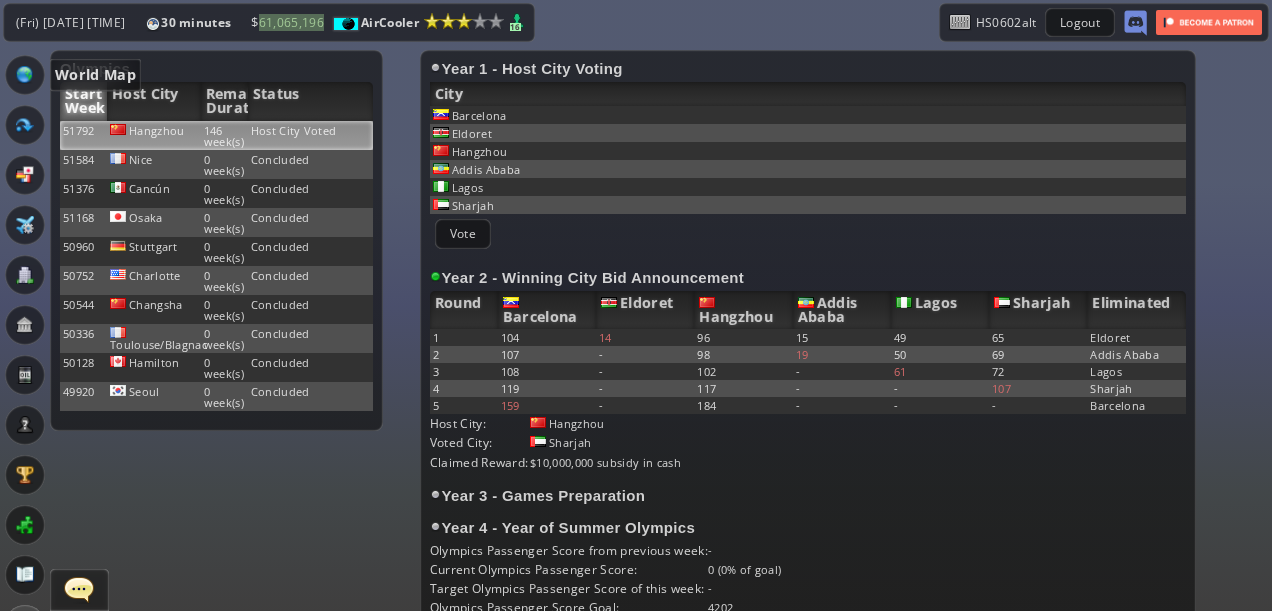 click at bounding box center (25, 75) 